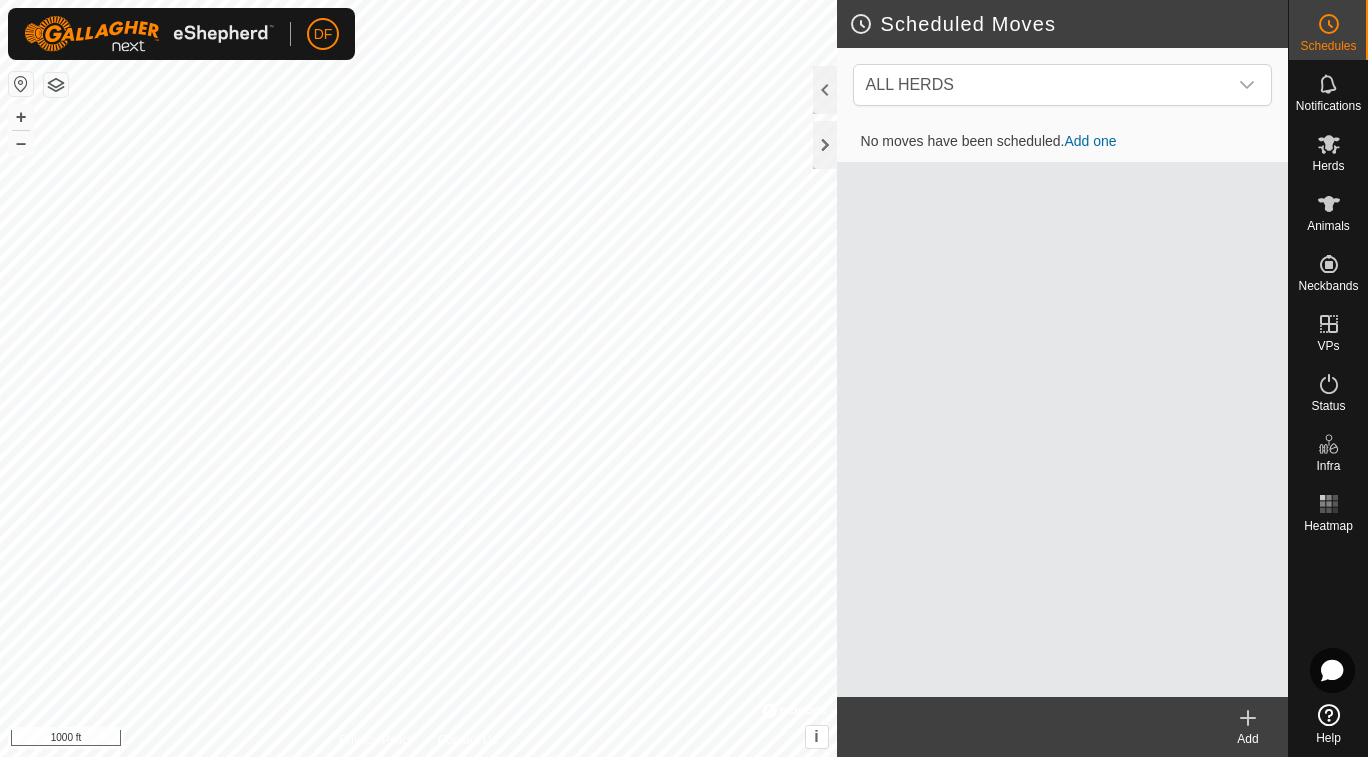 scroll, scrollTop: 0, scrollLeft: 0, axis: both 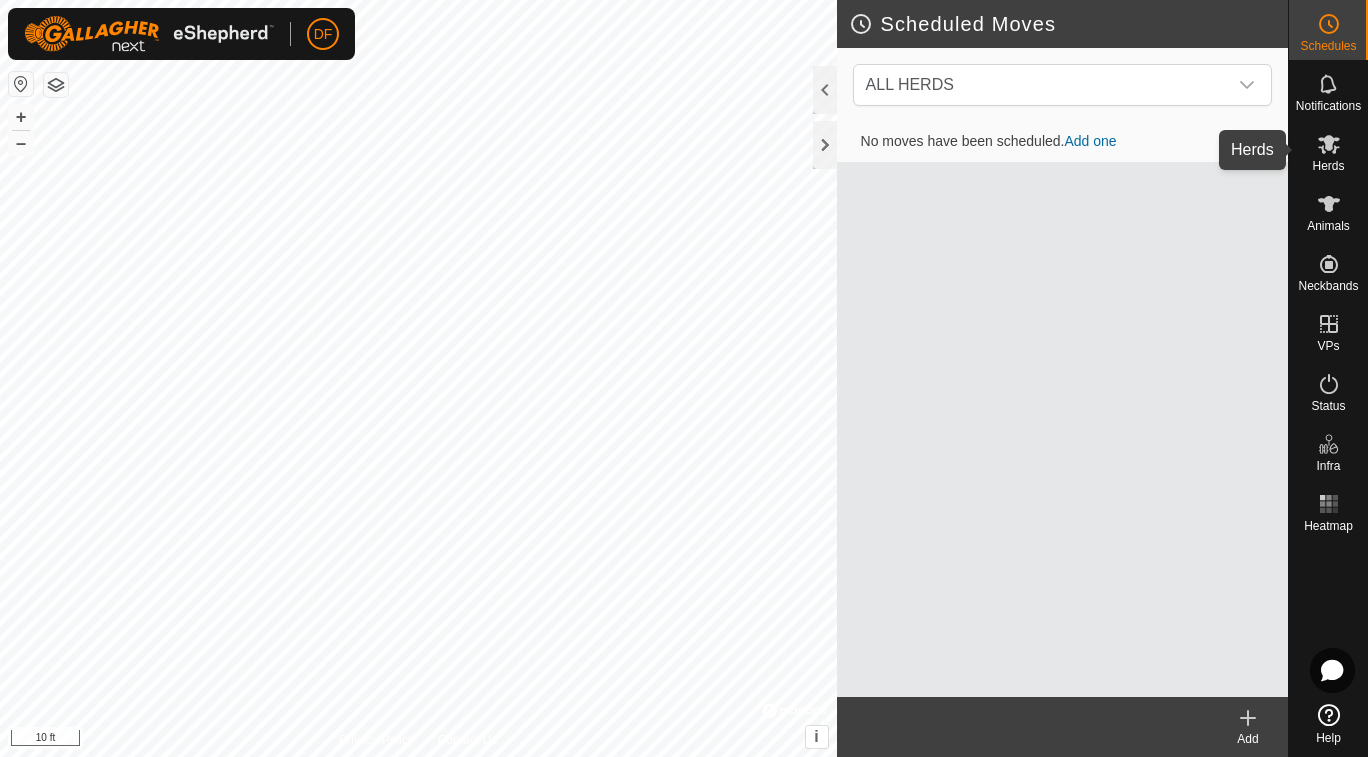 click on "Herds" at bounding box center [1328, 150] 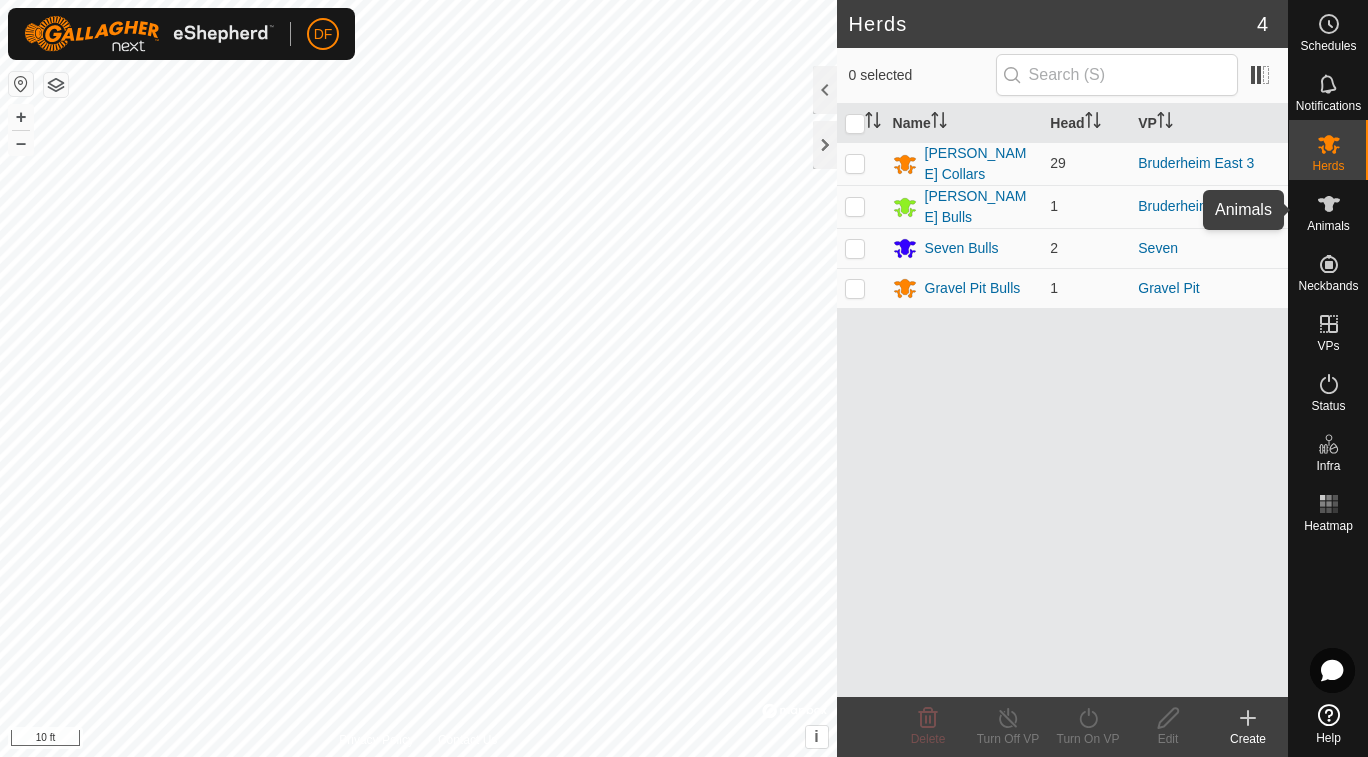 click 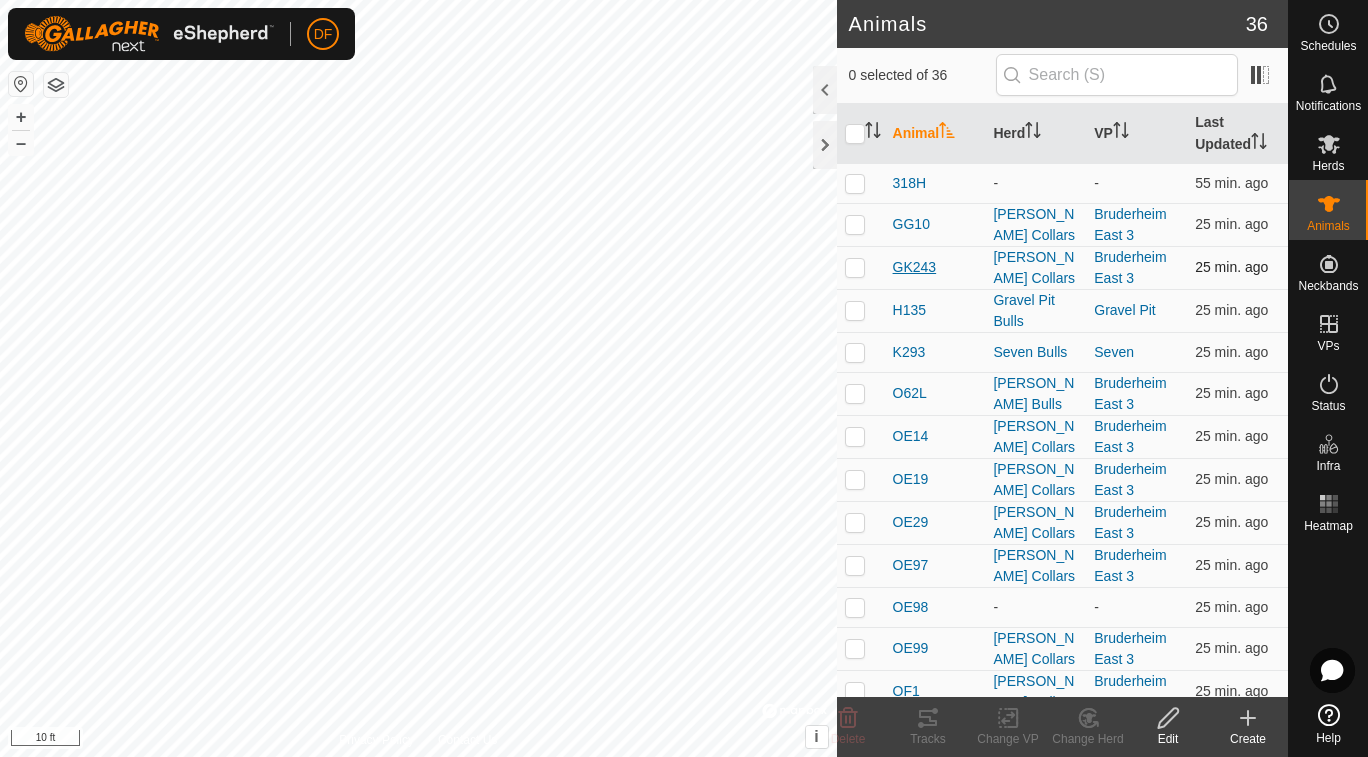click on "GK243" at bounding box center [915, 267] 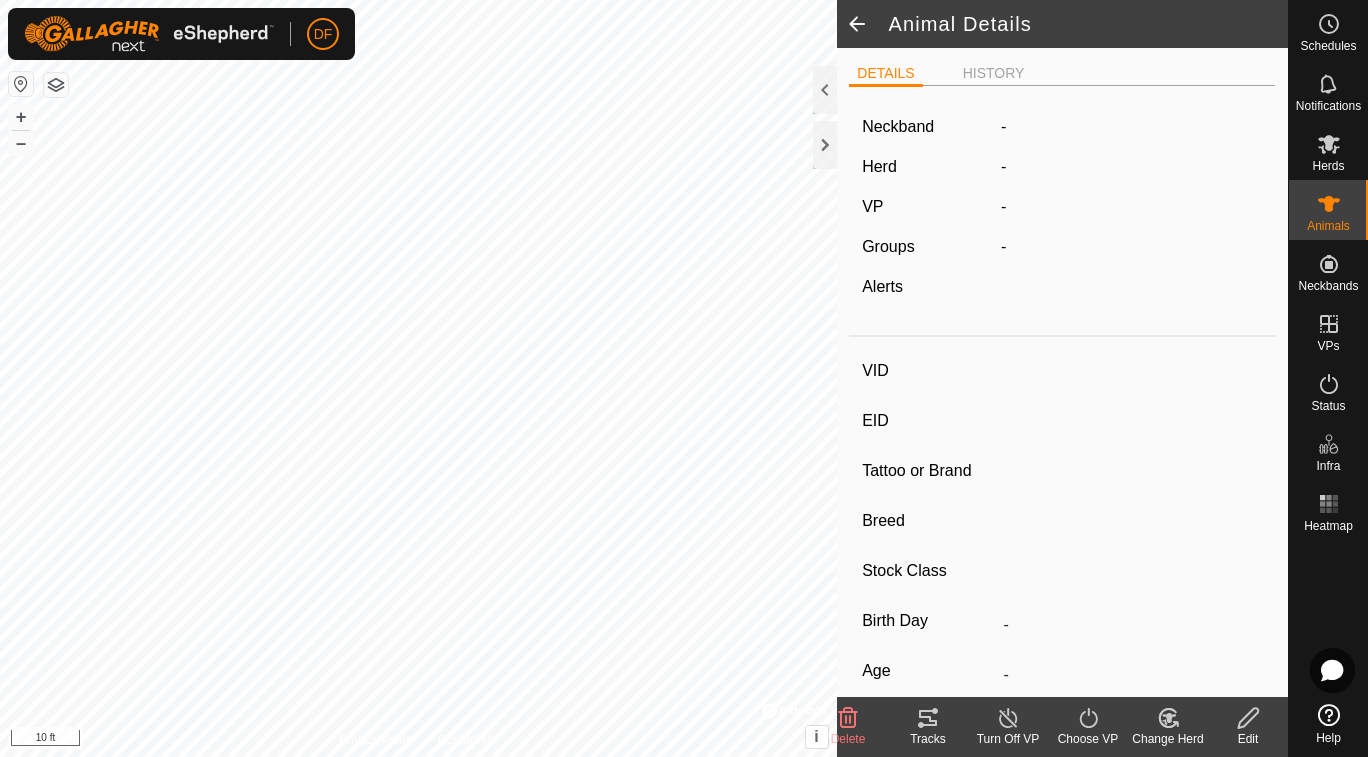 type on "GK243" 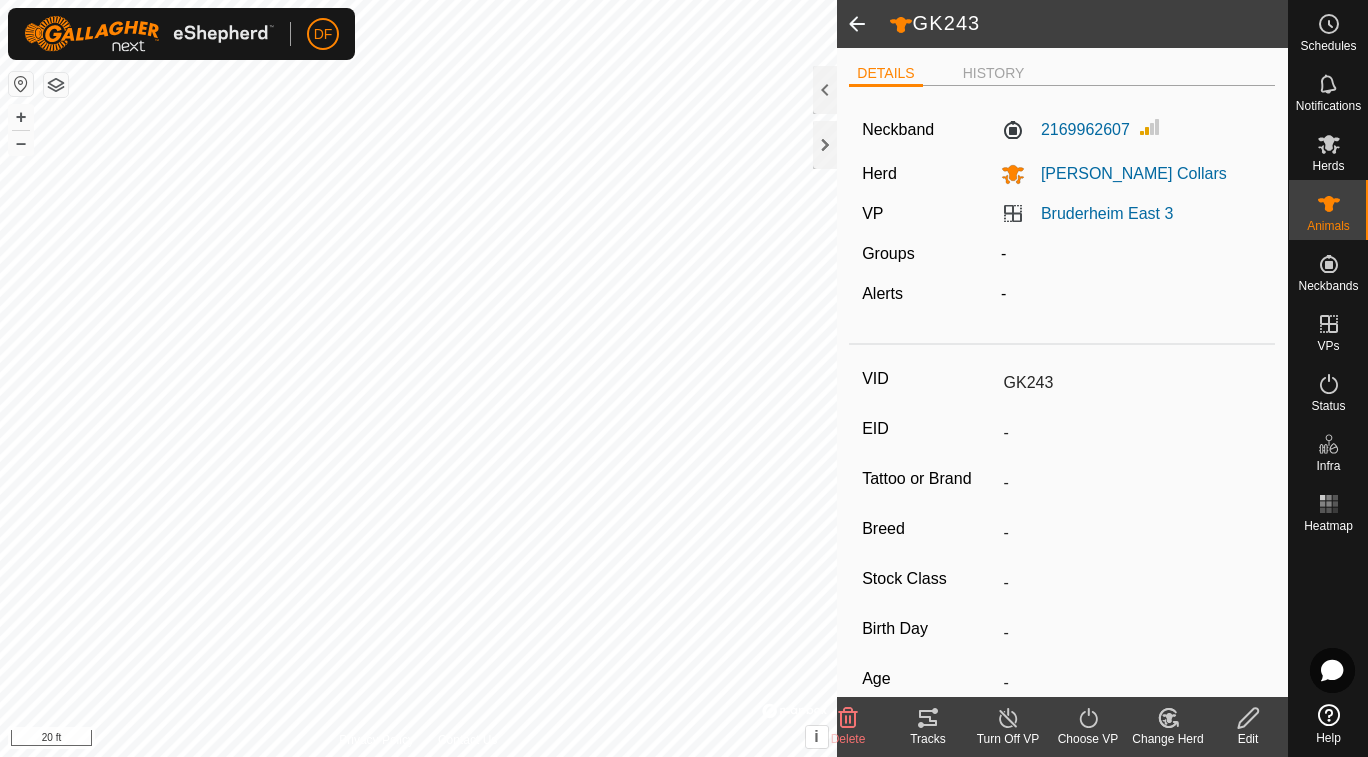 click 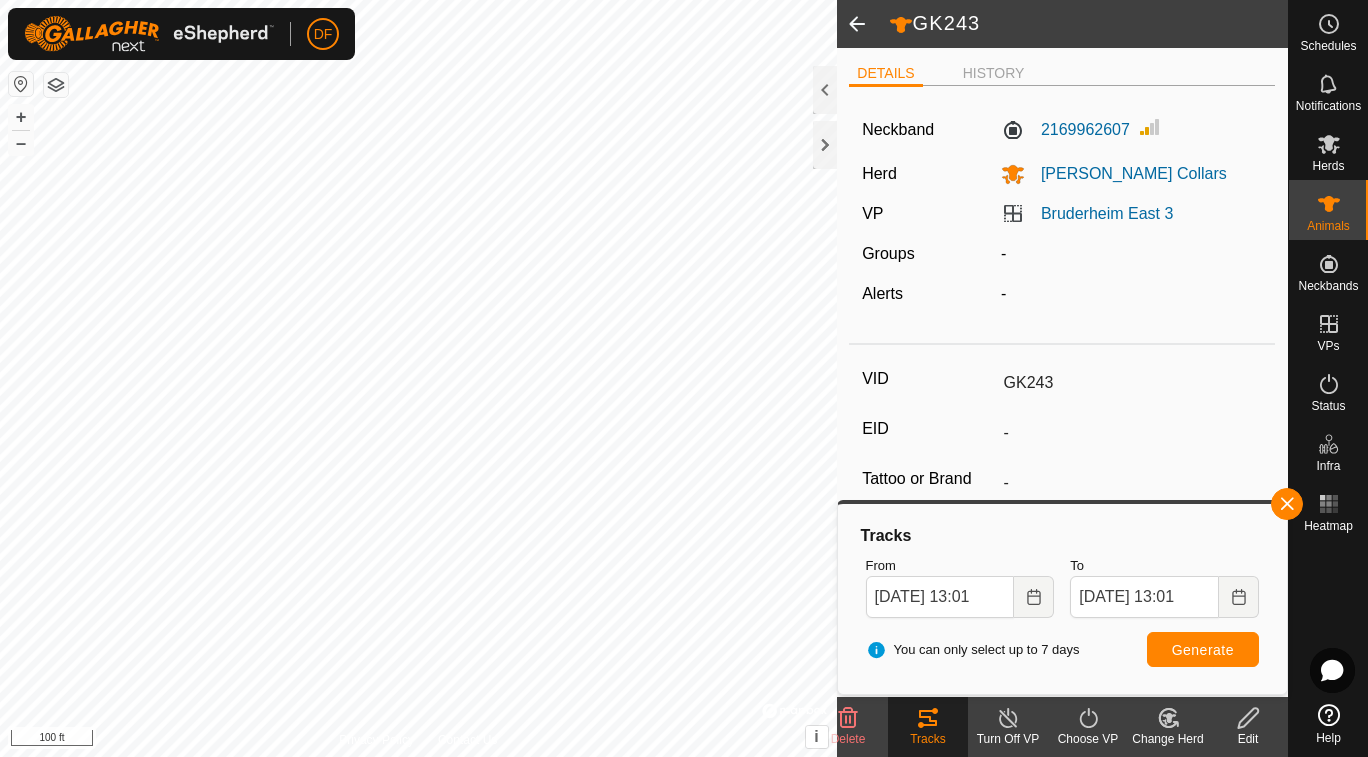 click 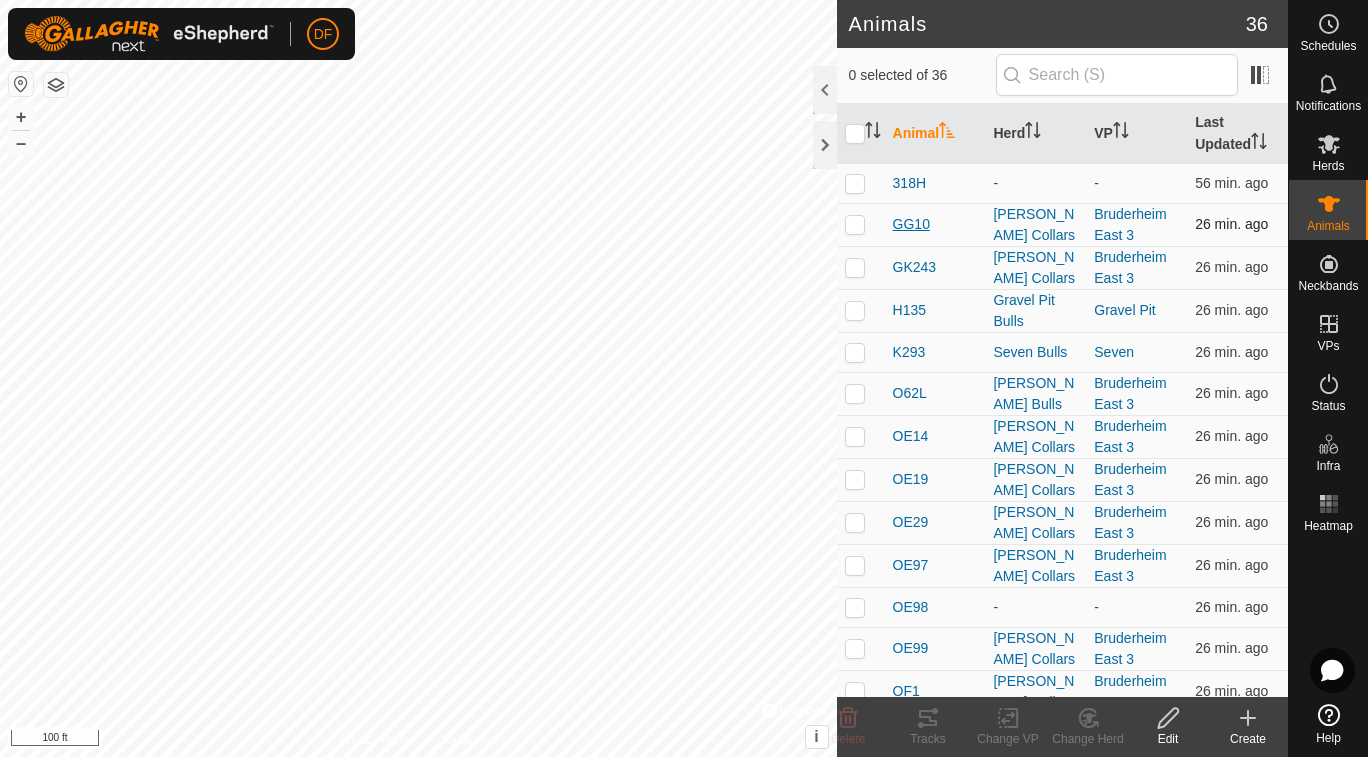 click on "GG10" at bounding box center [911, 224] 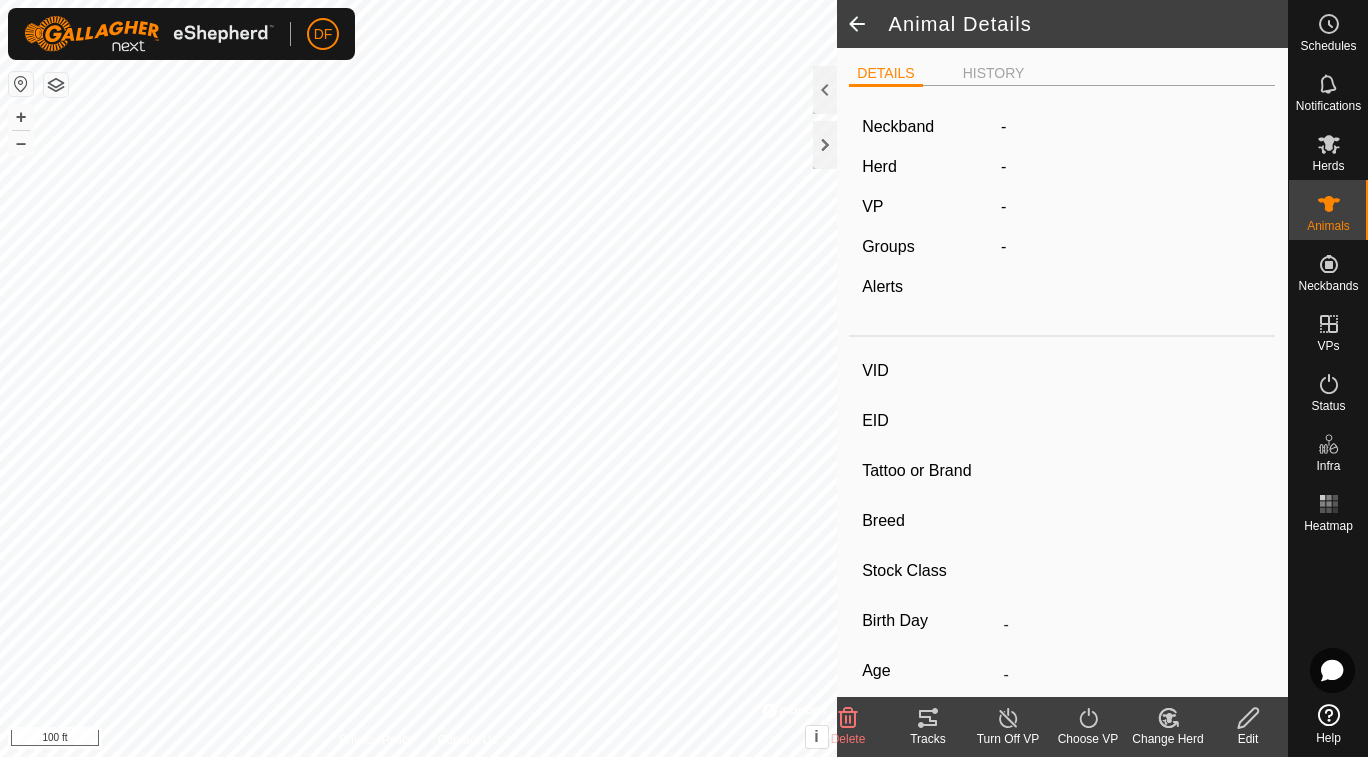 type on "GG10" 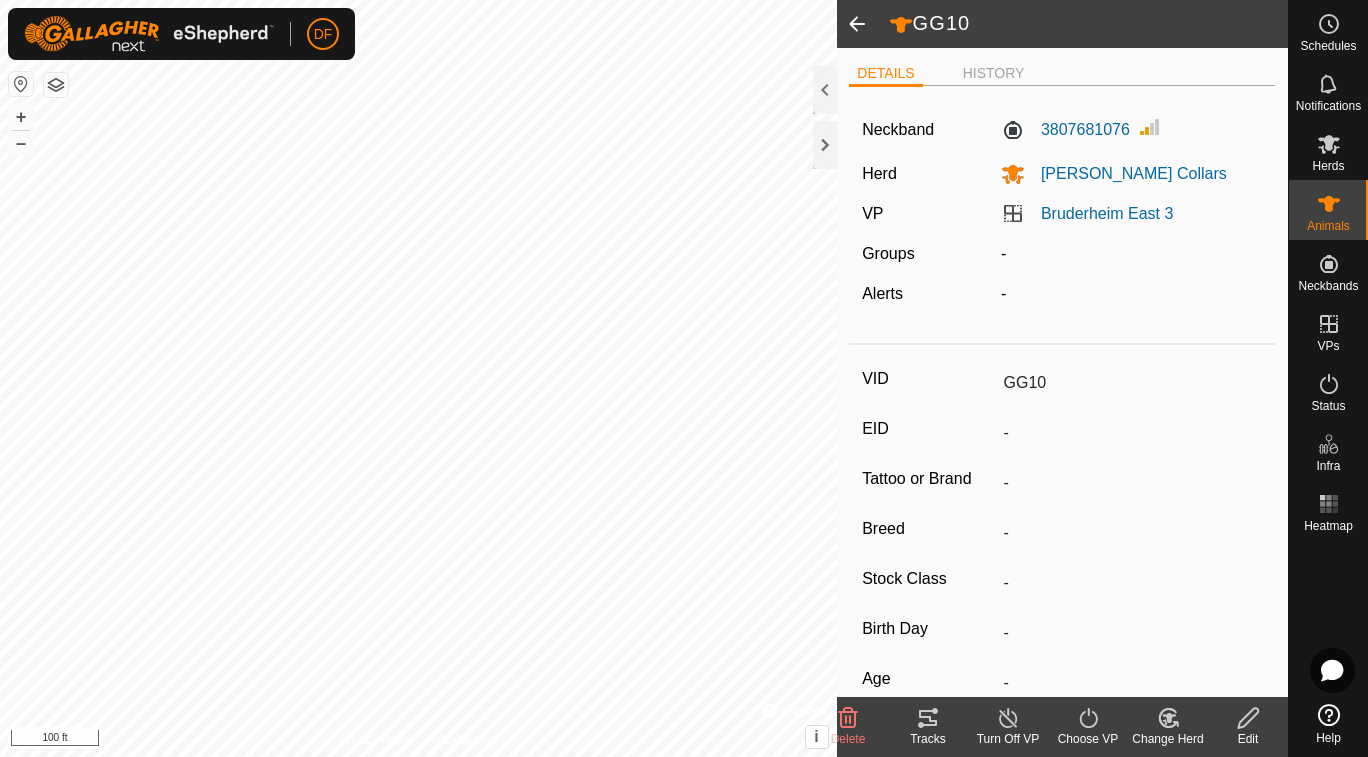 click on "Tracks" 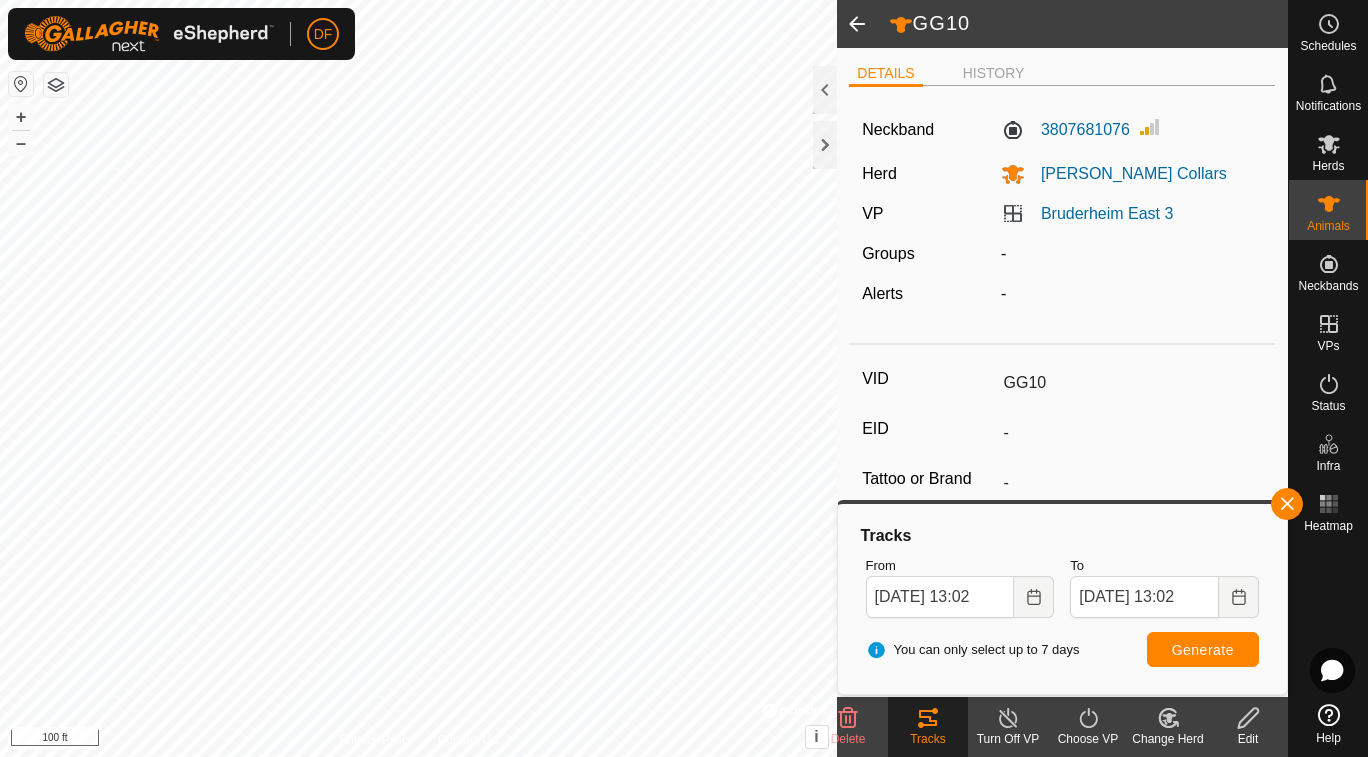 click on "DF Schedules Notifications Herds Animals Neckbands VPs Status Infra Heatmap Help  GG10   DETAILS   HISTORY  Neckband 3807681076 Herd [PERSON_NAME] Collars VP Bruderheim East 3 Groups  -  Alerts  -  VID GG10 EID - Tattoo or Brand - Breed - Stock Class - Birth Day - Age - Pregnancy Status - Weight - Expected Daily Weight Gain - Delete  Tracks   Turn Off VP   Choose VP   Change Herd   Edit  Privacy Policy Contact Us
GK243
+ – ⇧ i ©  Mapbox , ©  OpenStreetMap ,  Improve this map 100 ft
Tracks From [DATE] 13:02 To [DATE] 13:02 You can only select up to 7 days Generate" at bounding box center (684, 378) 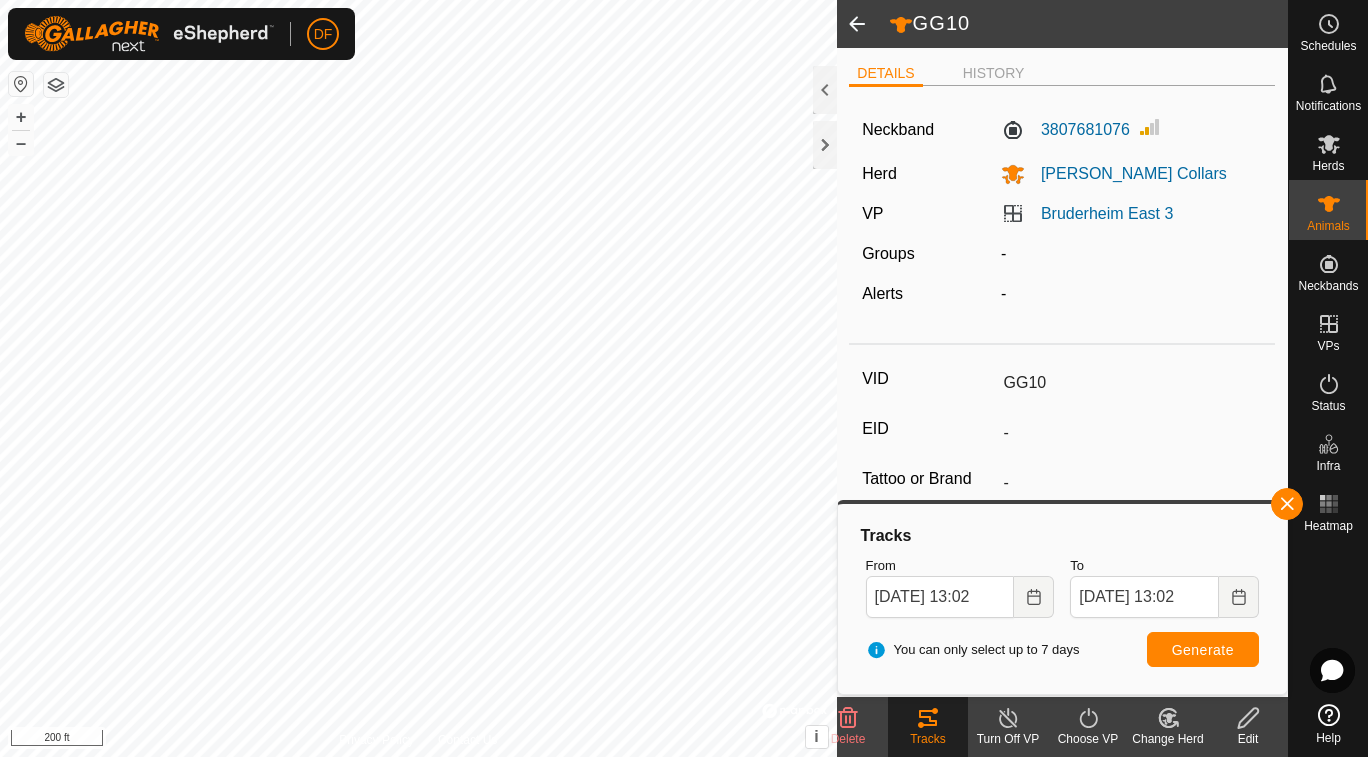 click 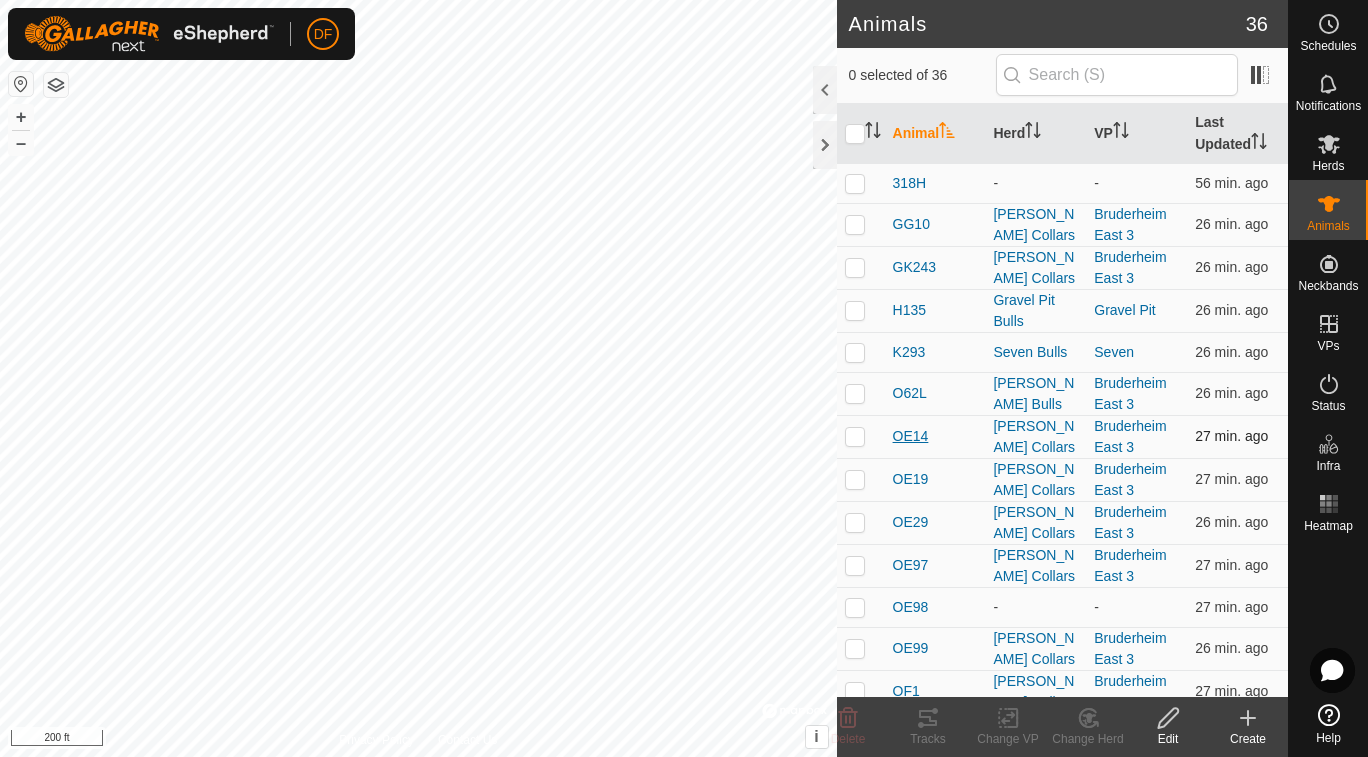 click on "OE14" at bounding box center (911, 436) 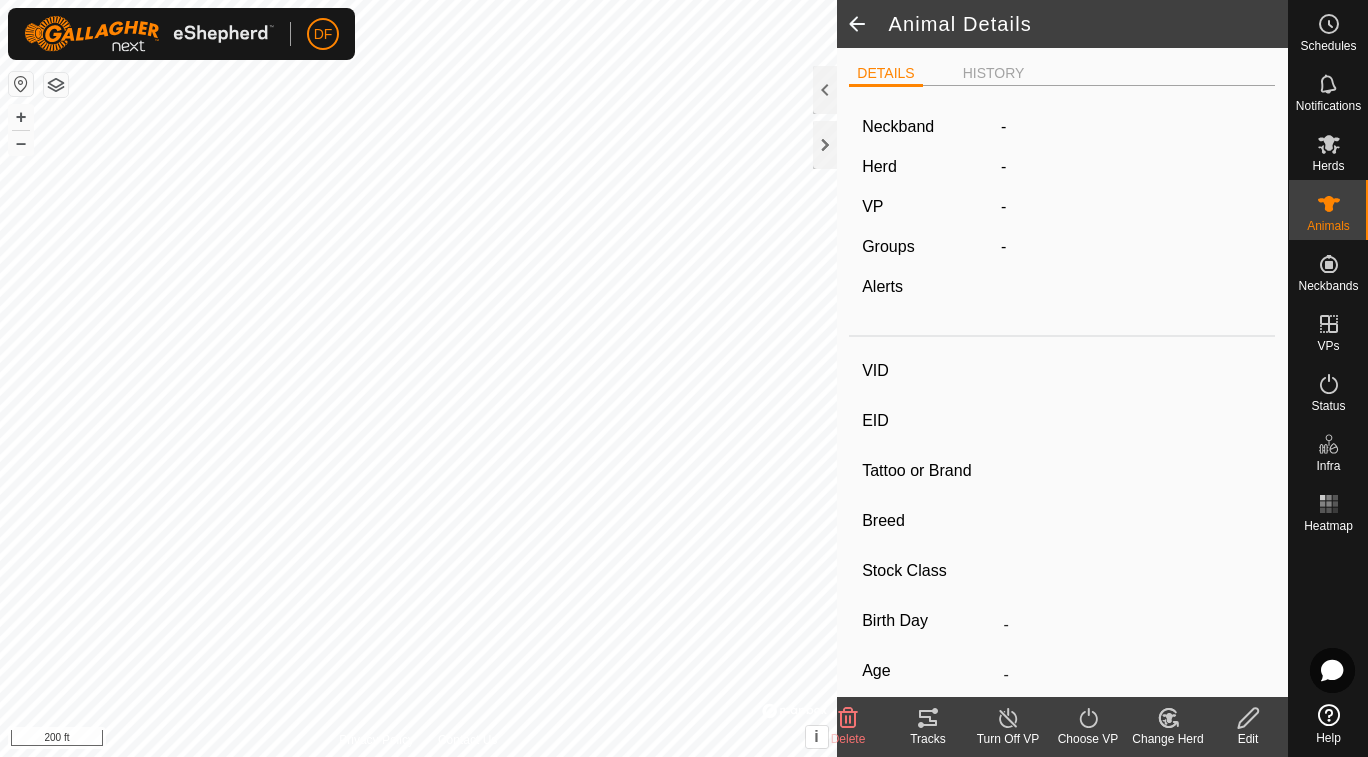 click 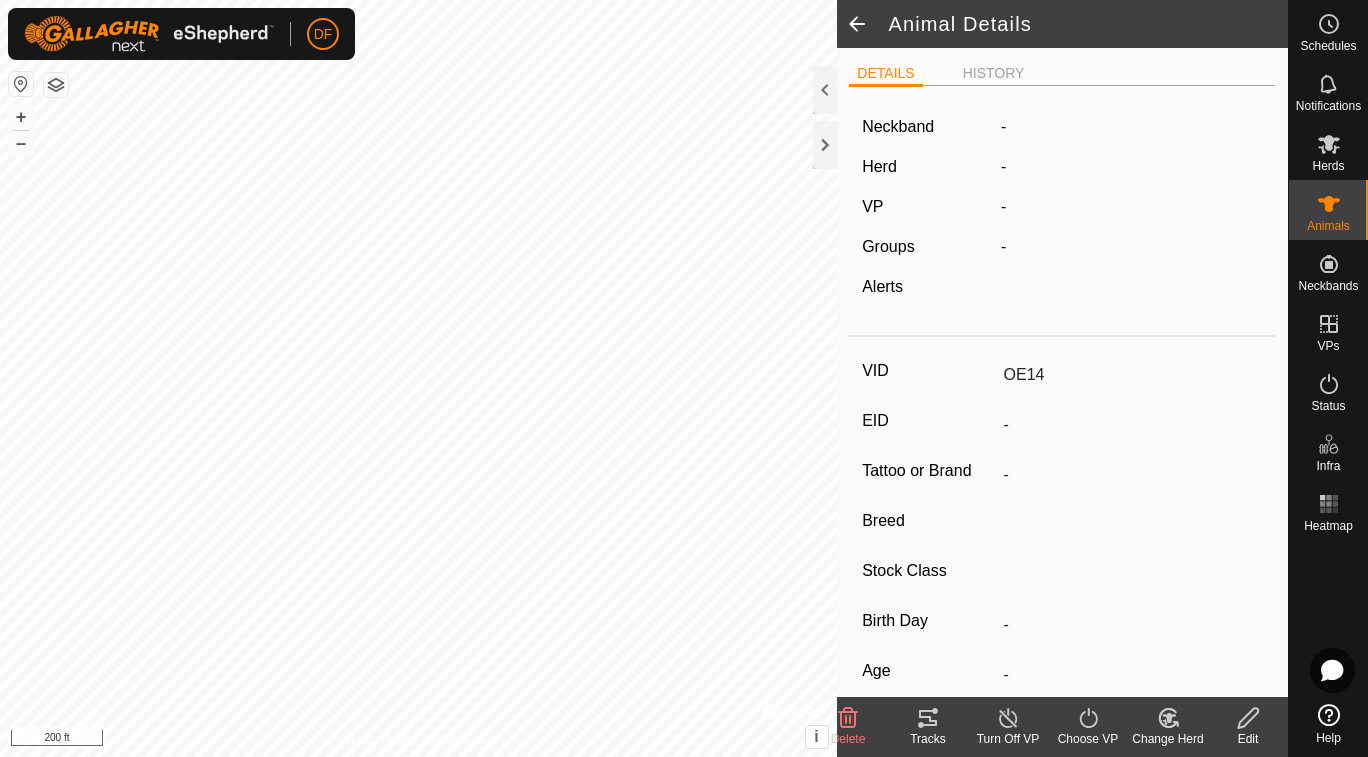type on "-" 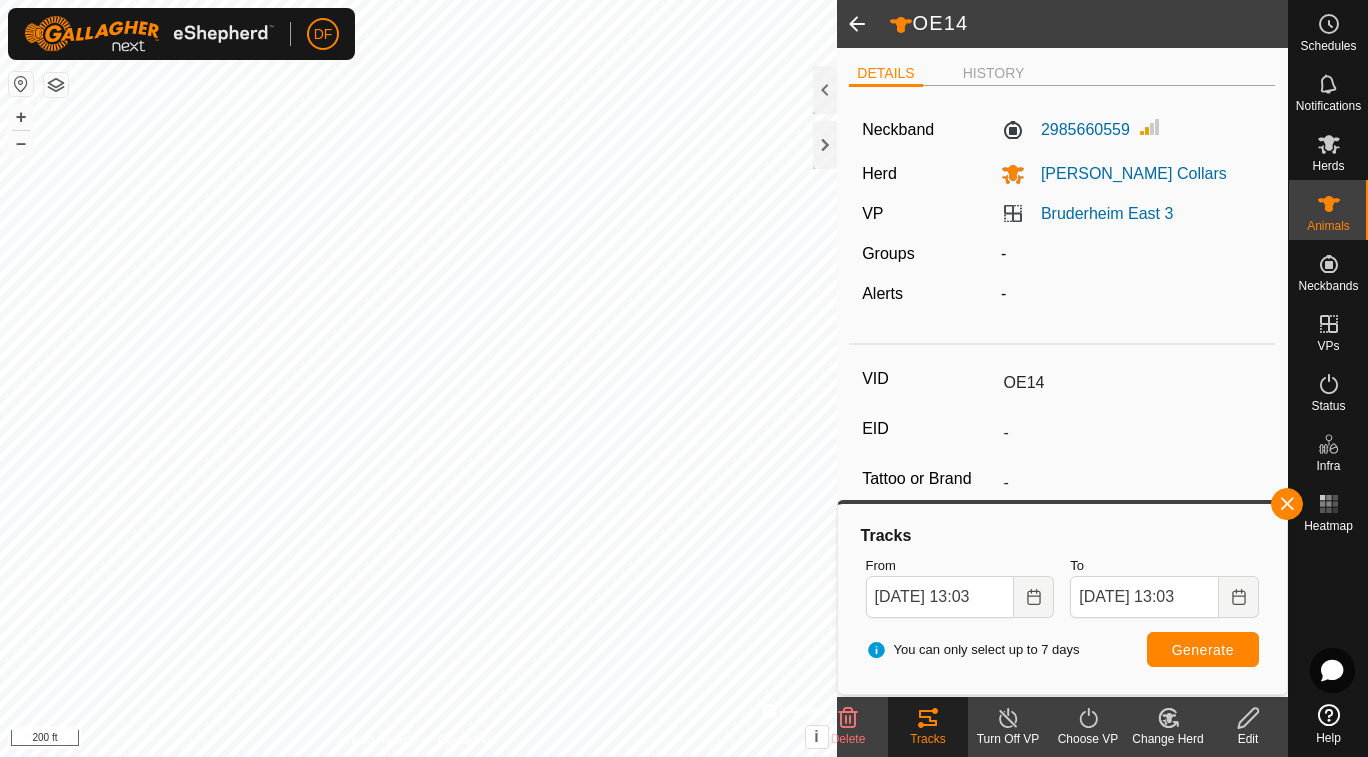 click 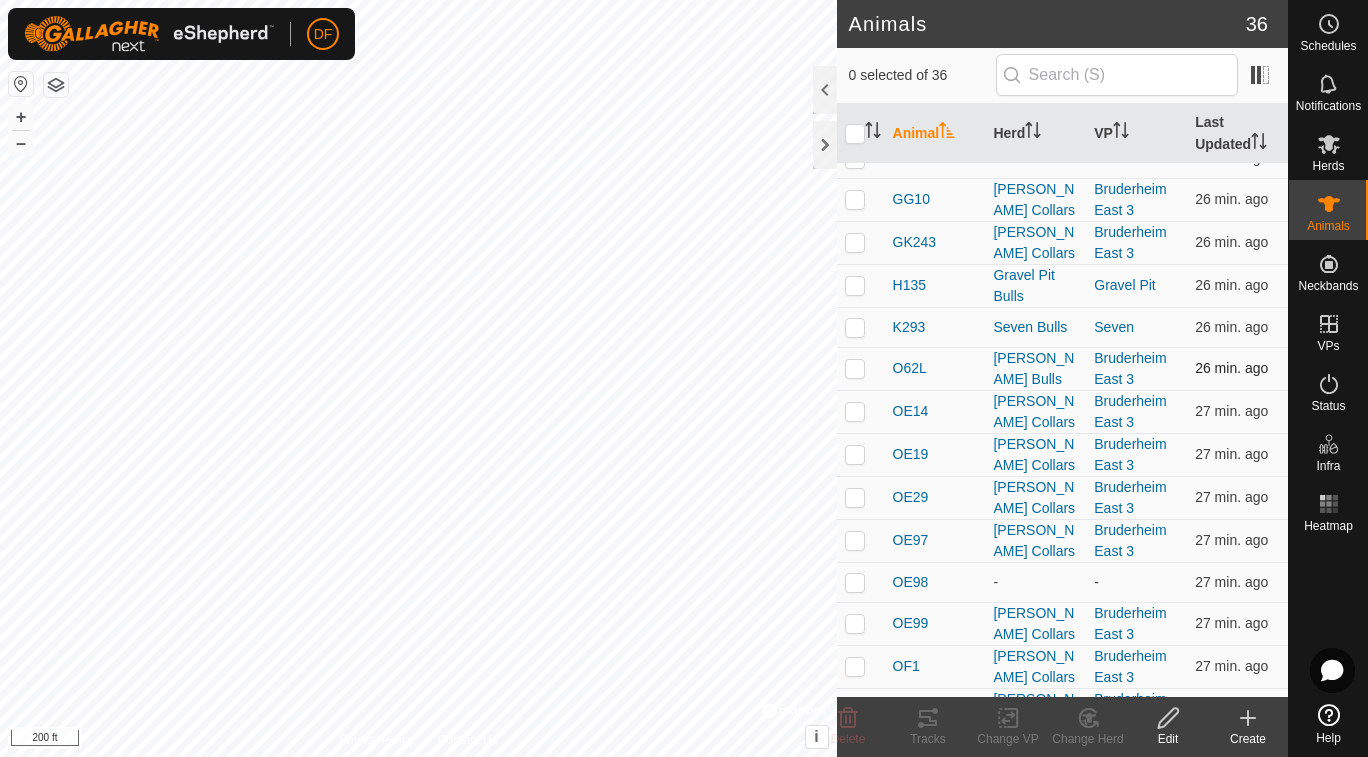 scroll, scrollTop: 32, scrollLeft: 0, axis: vertical 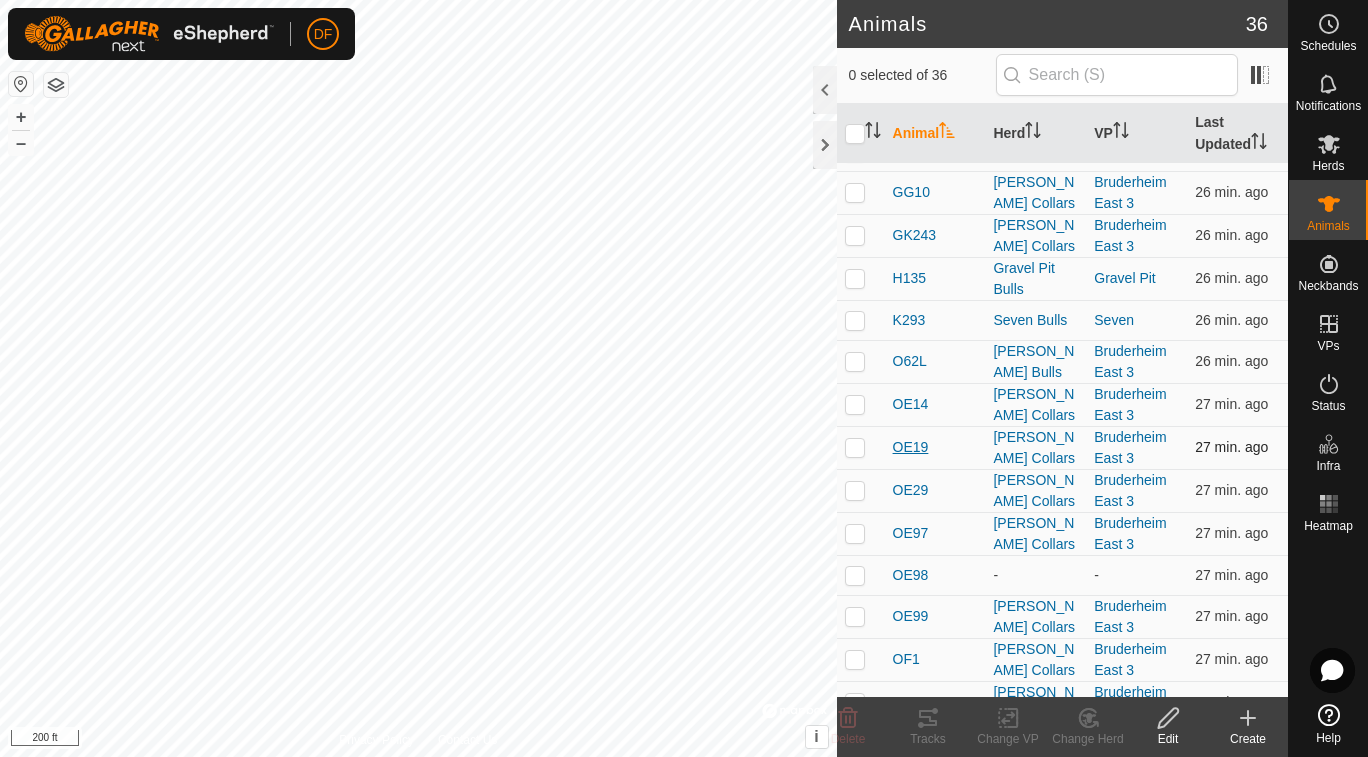 click on "OE19" at bounding box center (911, 447) 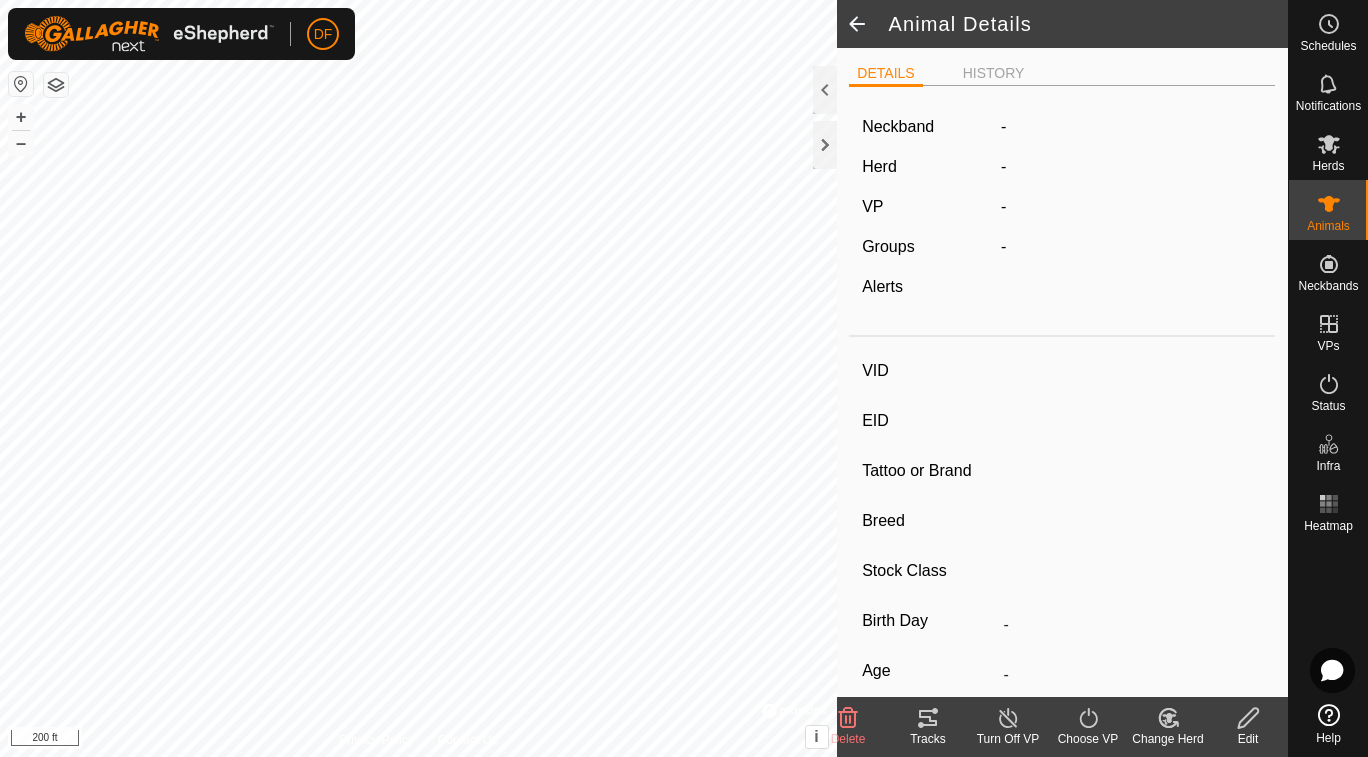 type on "OE19" 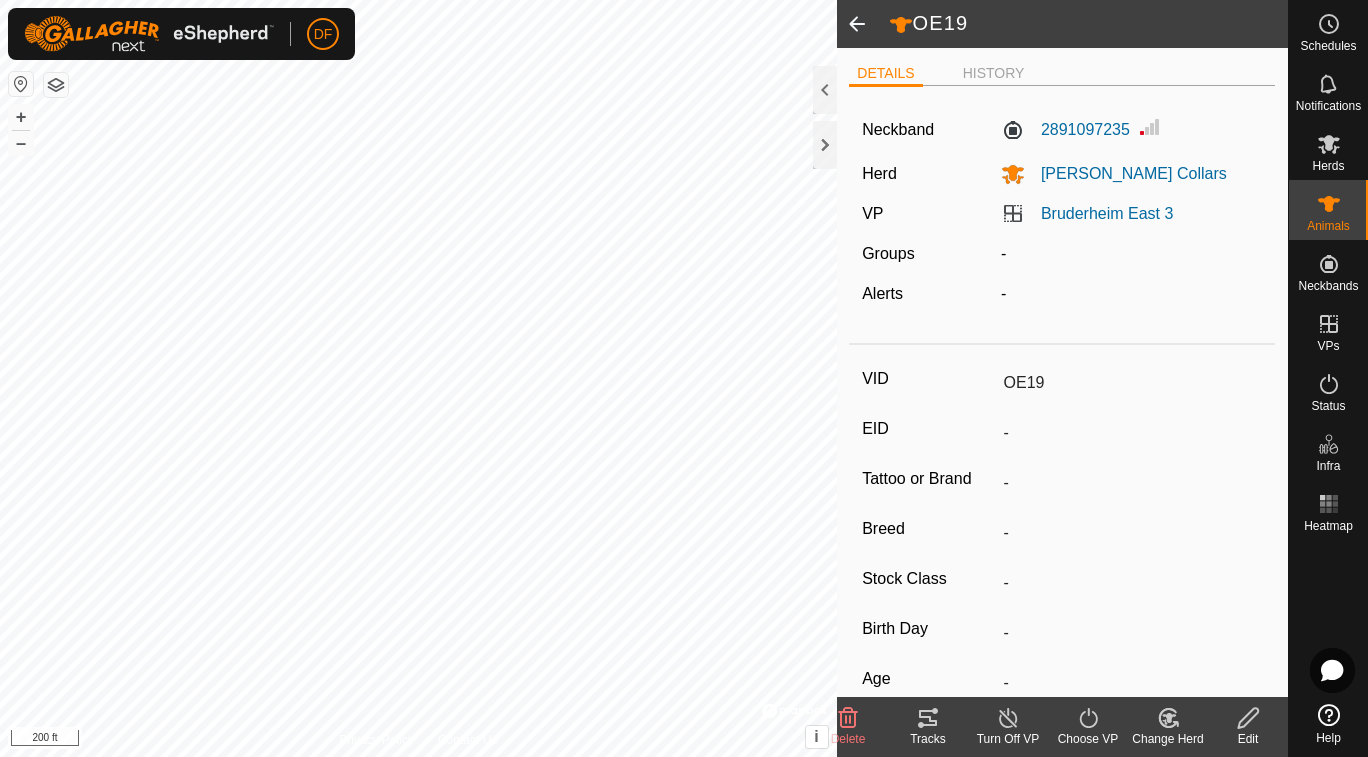 click 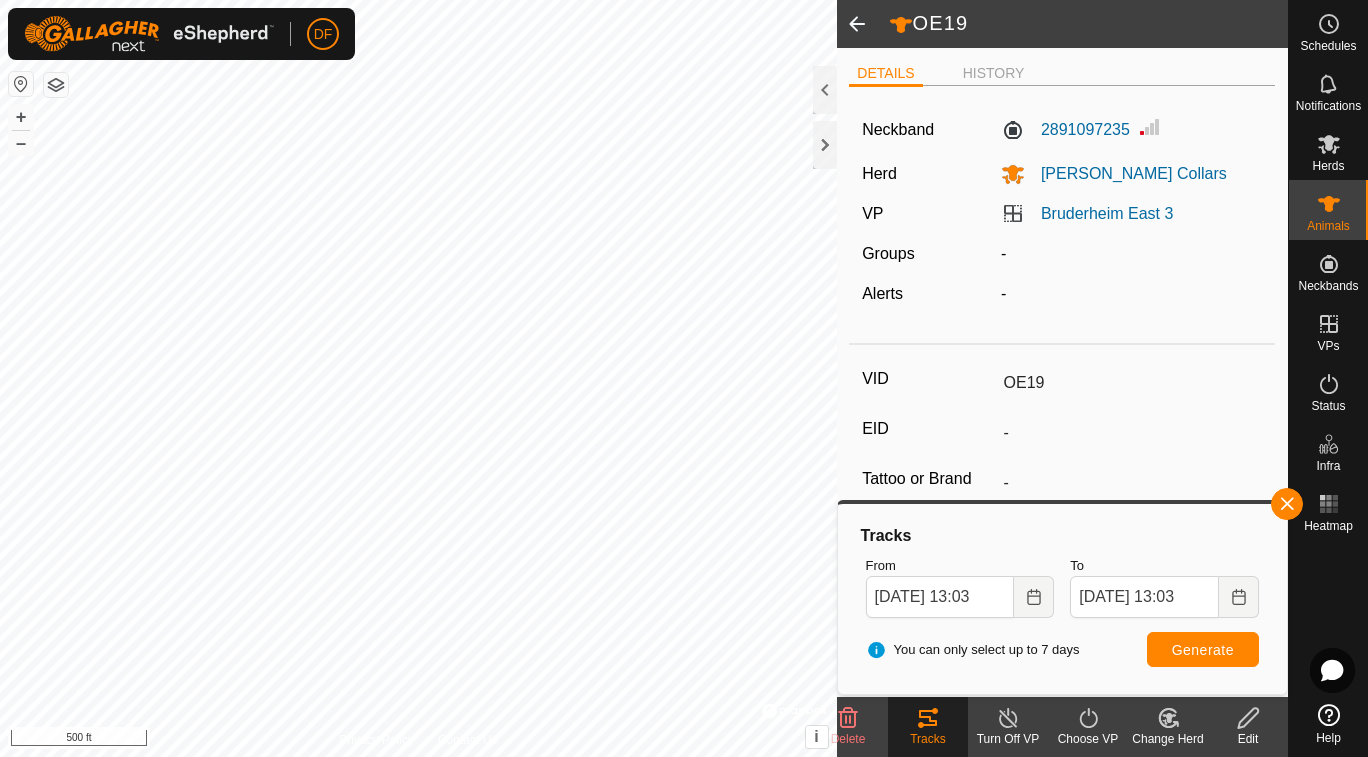 click 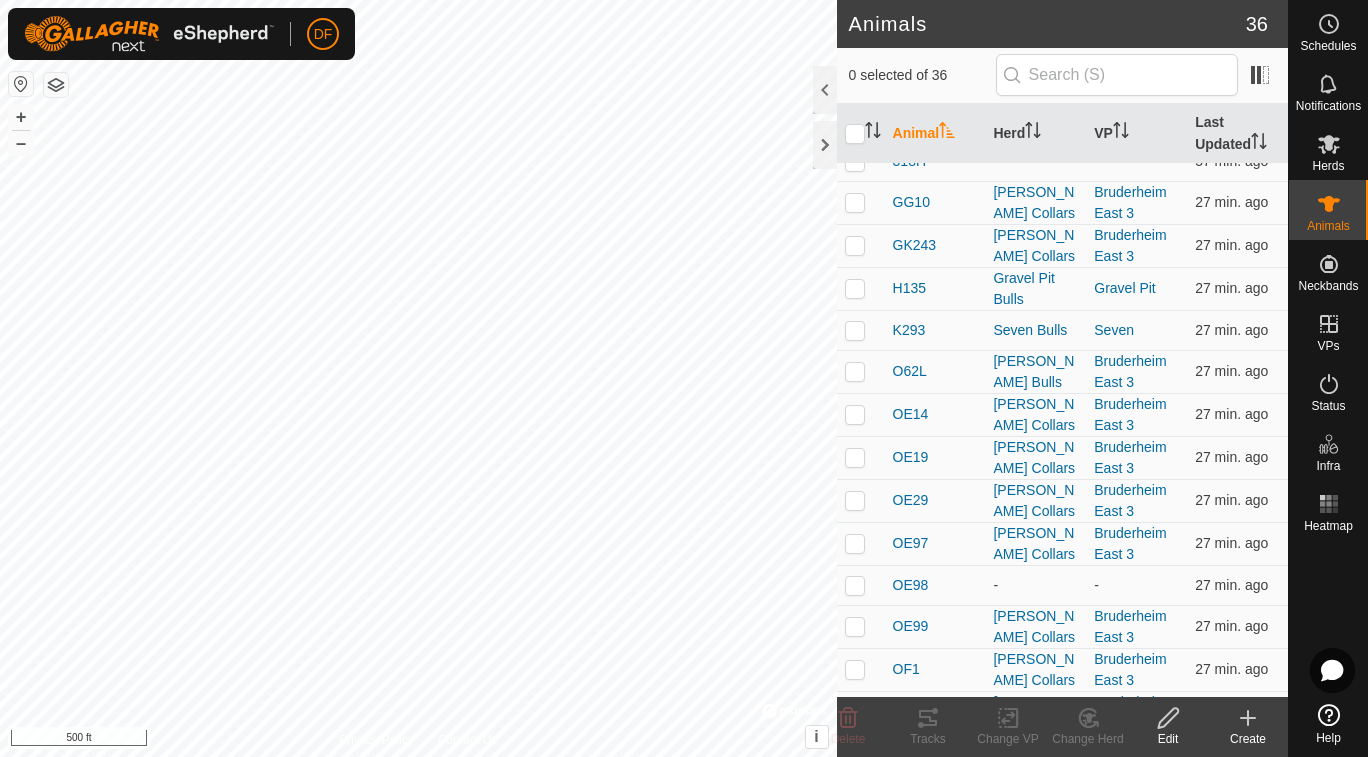 scroll, scrollTop: 33, scrollLeft: 0, axis: vertical 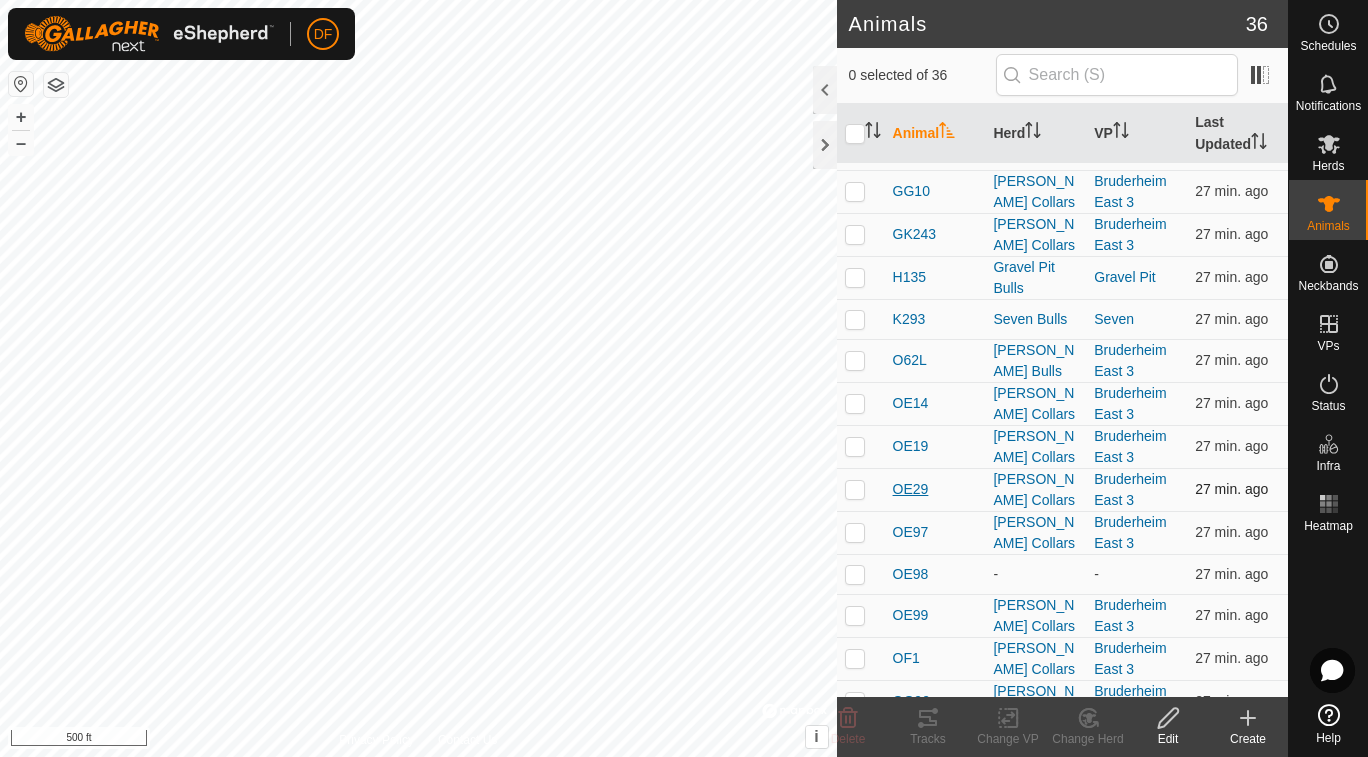 click on "OE29" at bounding box center [911, 489] 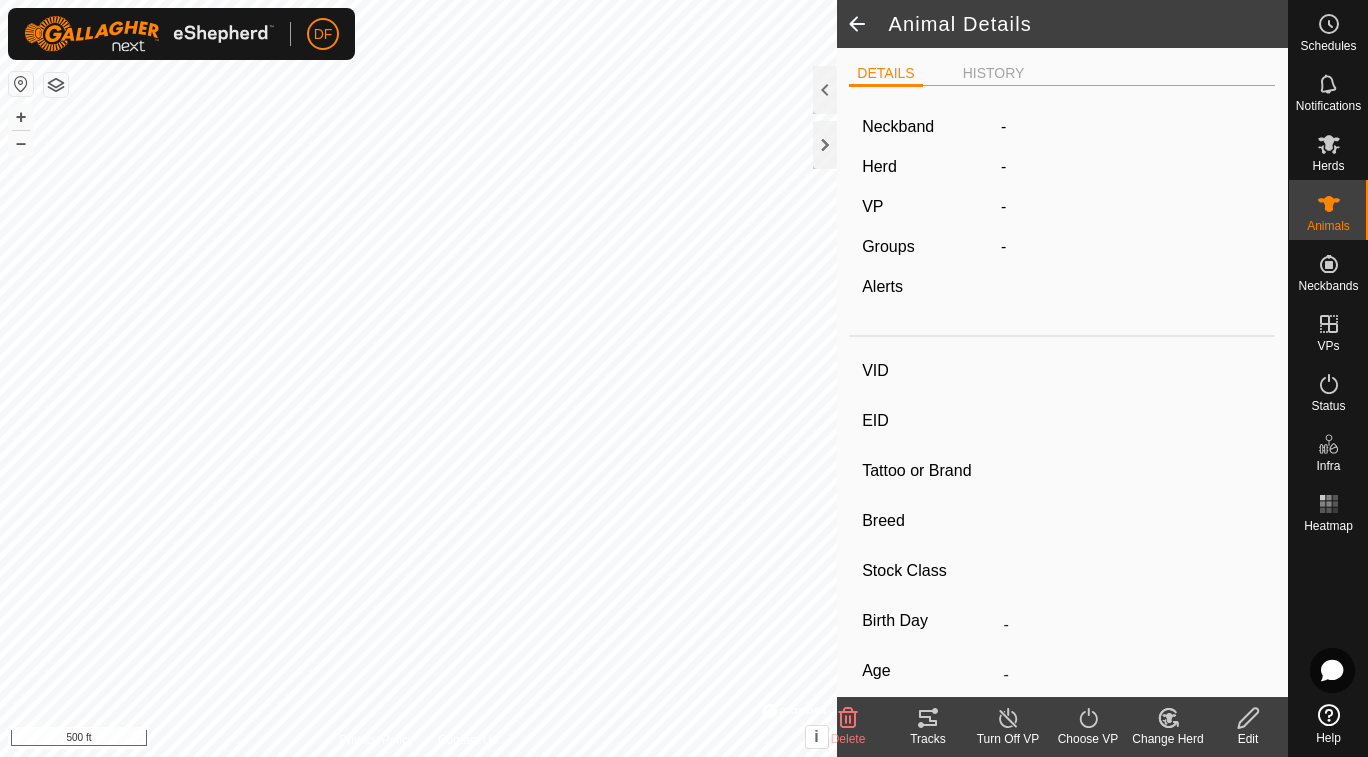 type on "OE29" 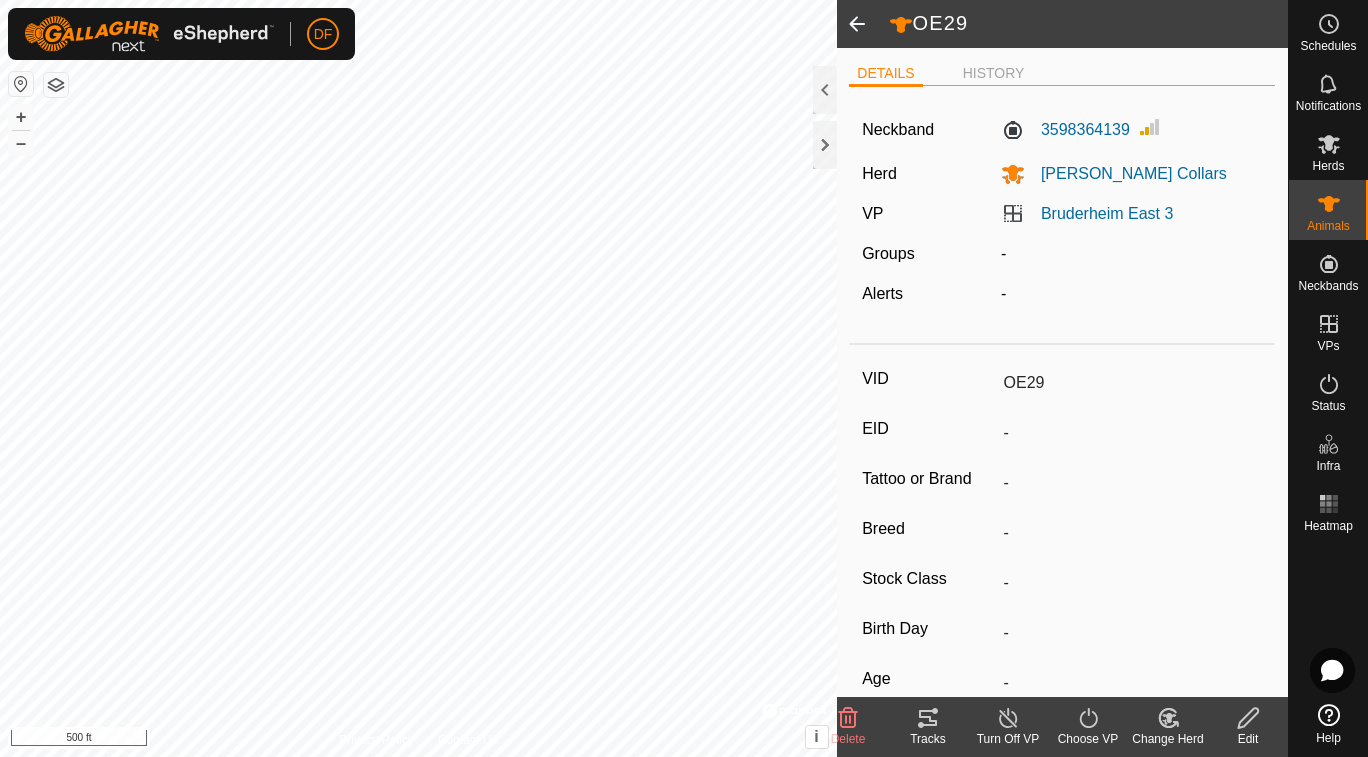 click on "Tracks" 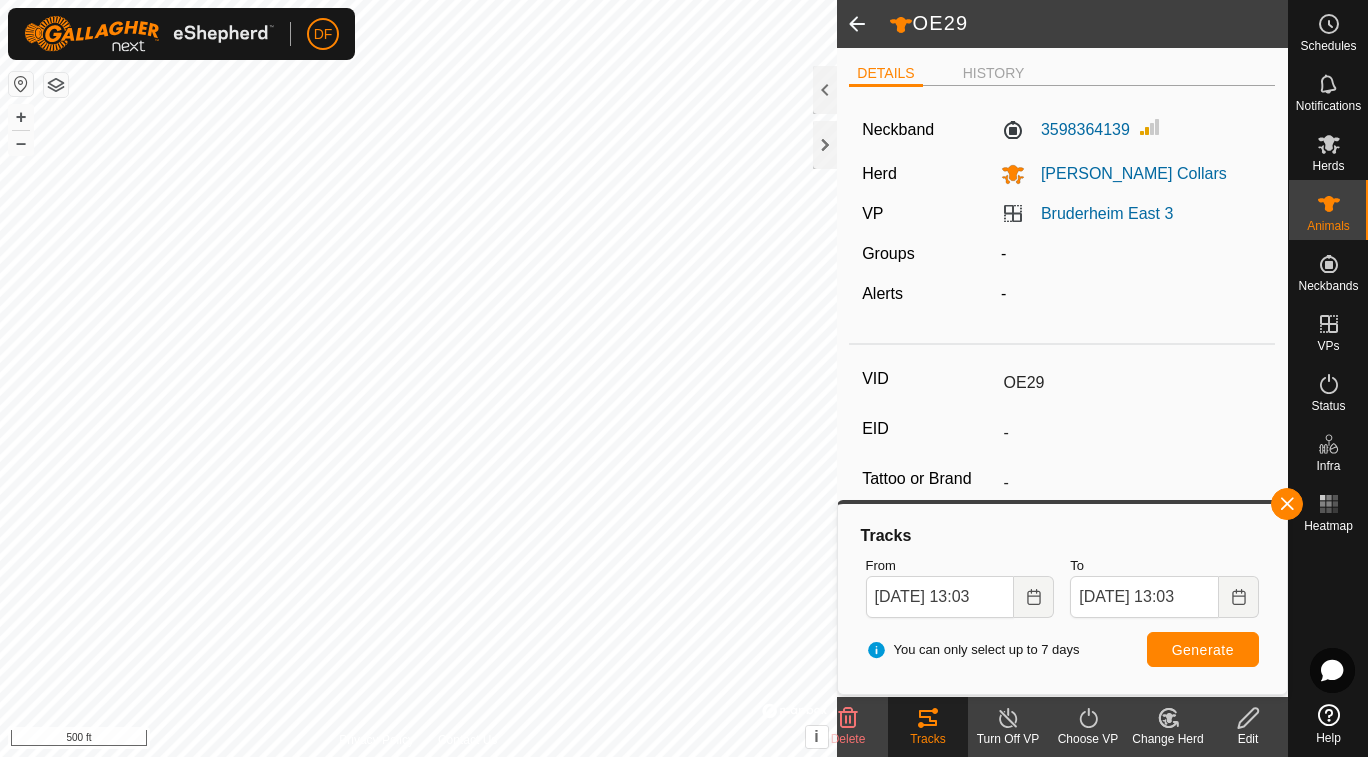 click 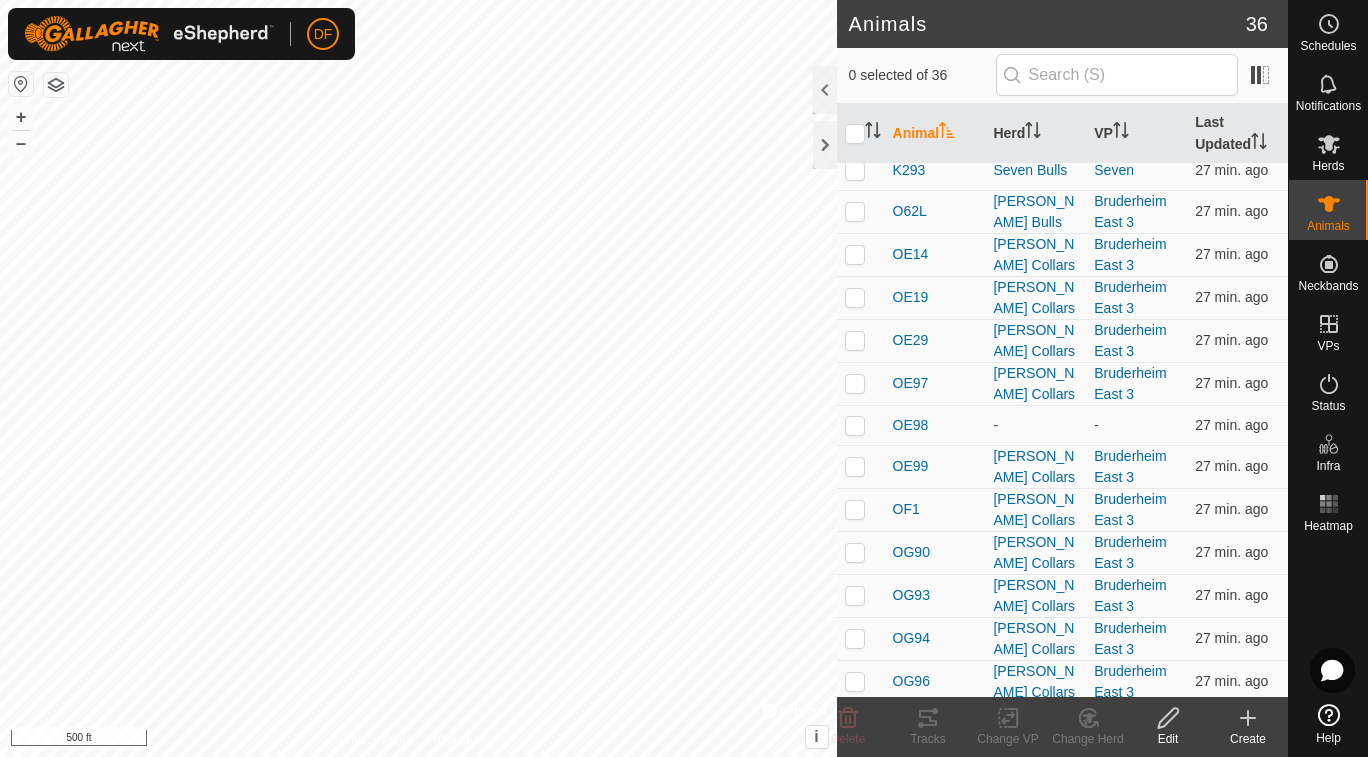 scroll, scrollTop: 185, scrollLeft: 0, axis: vertical 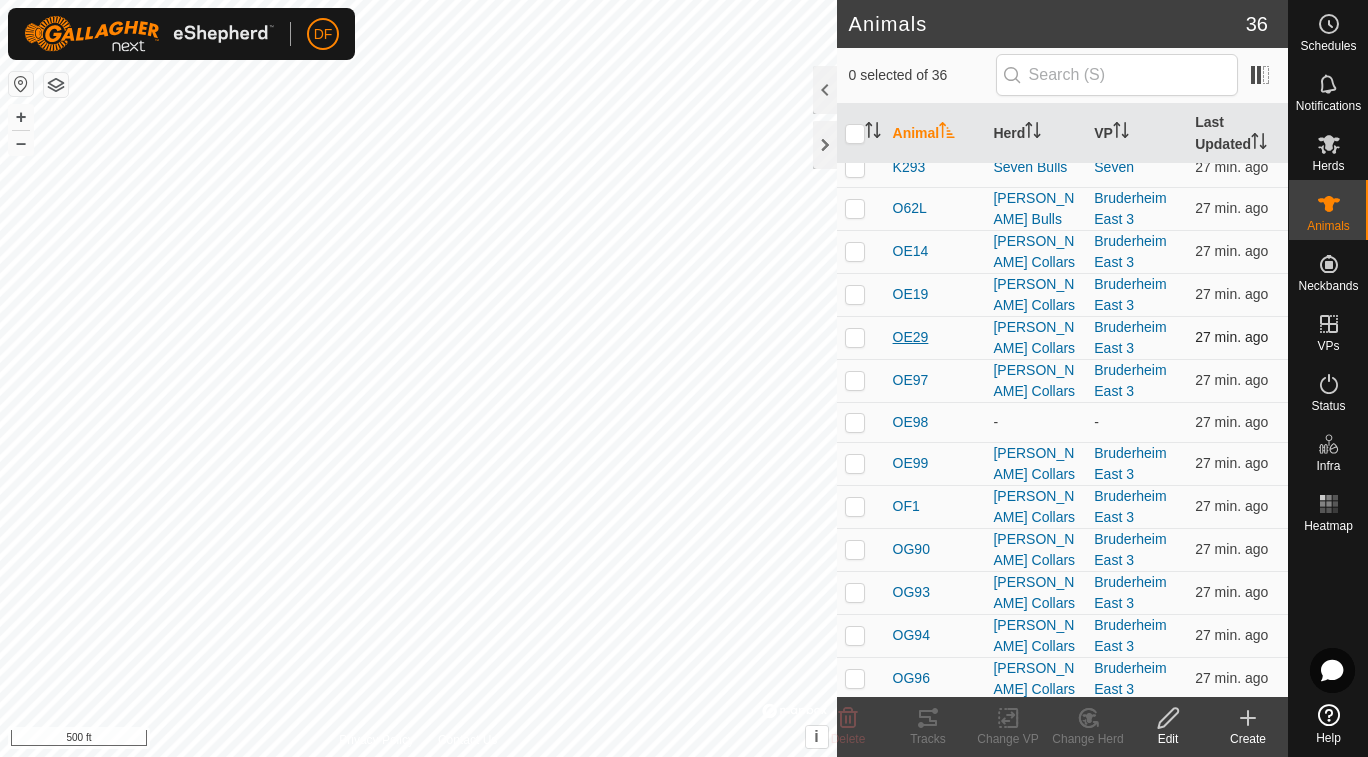 click on "OE29" at bounding box center (911, 337) 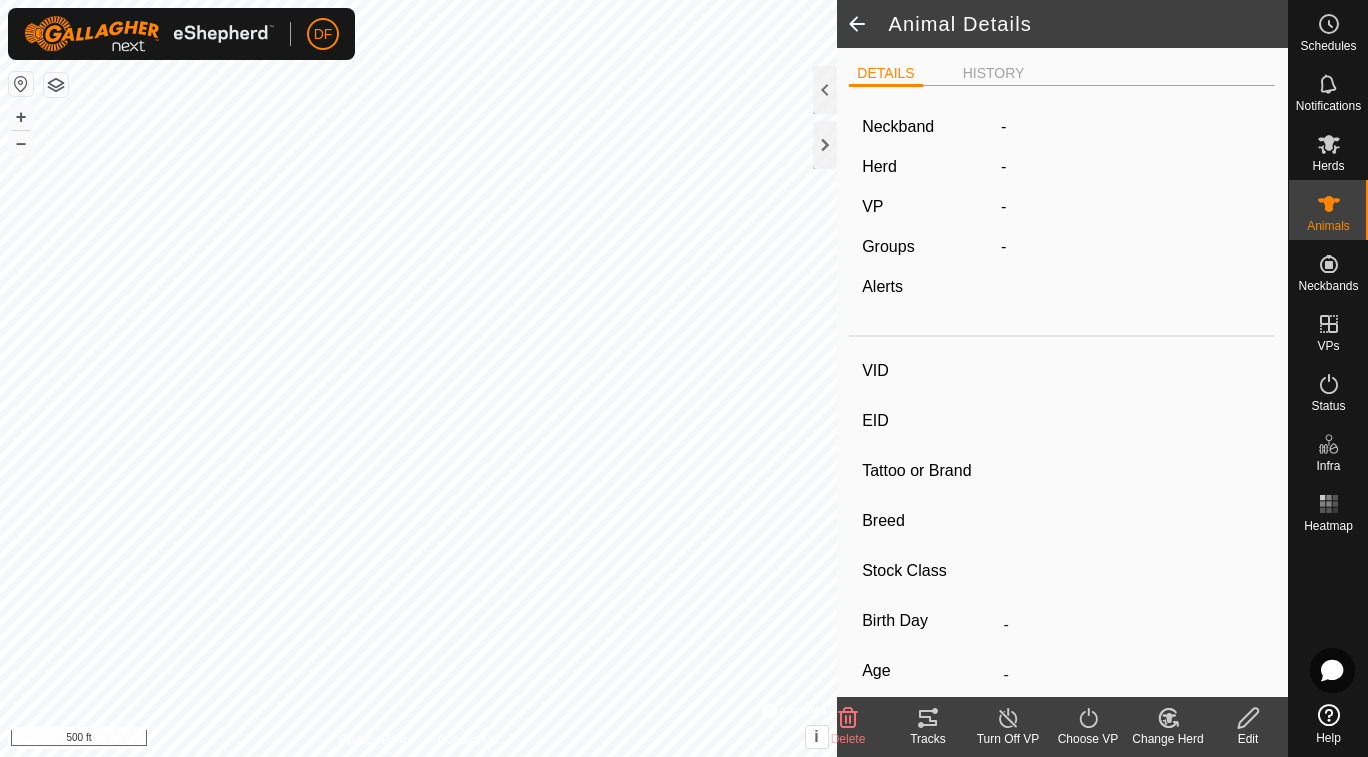 type on "OE29" 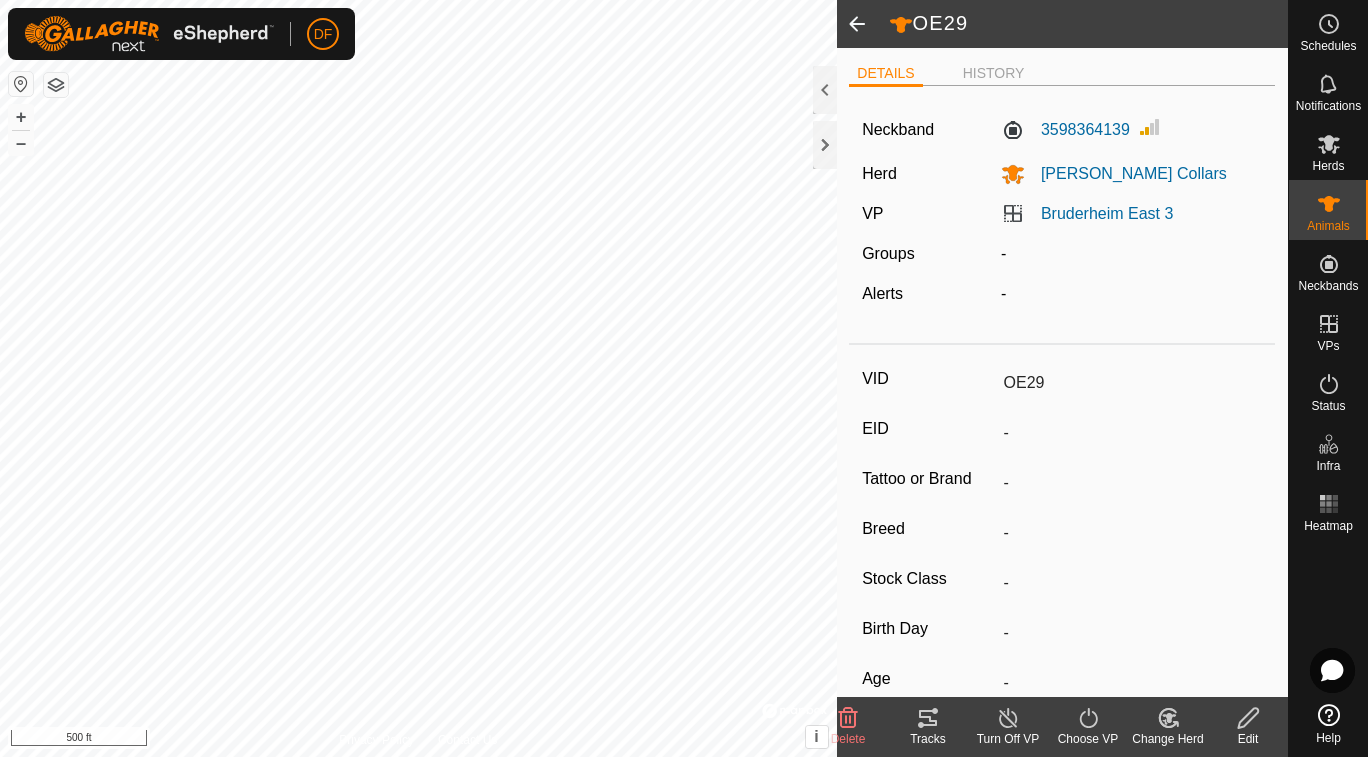 click on "Tracks" 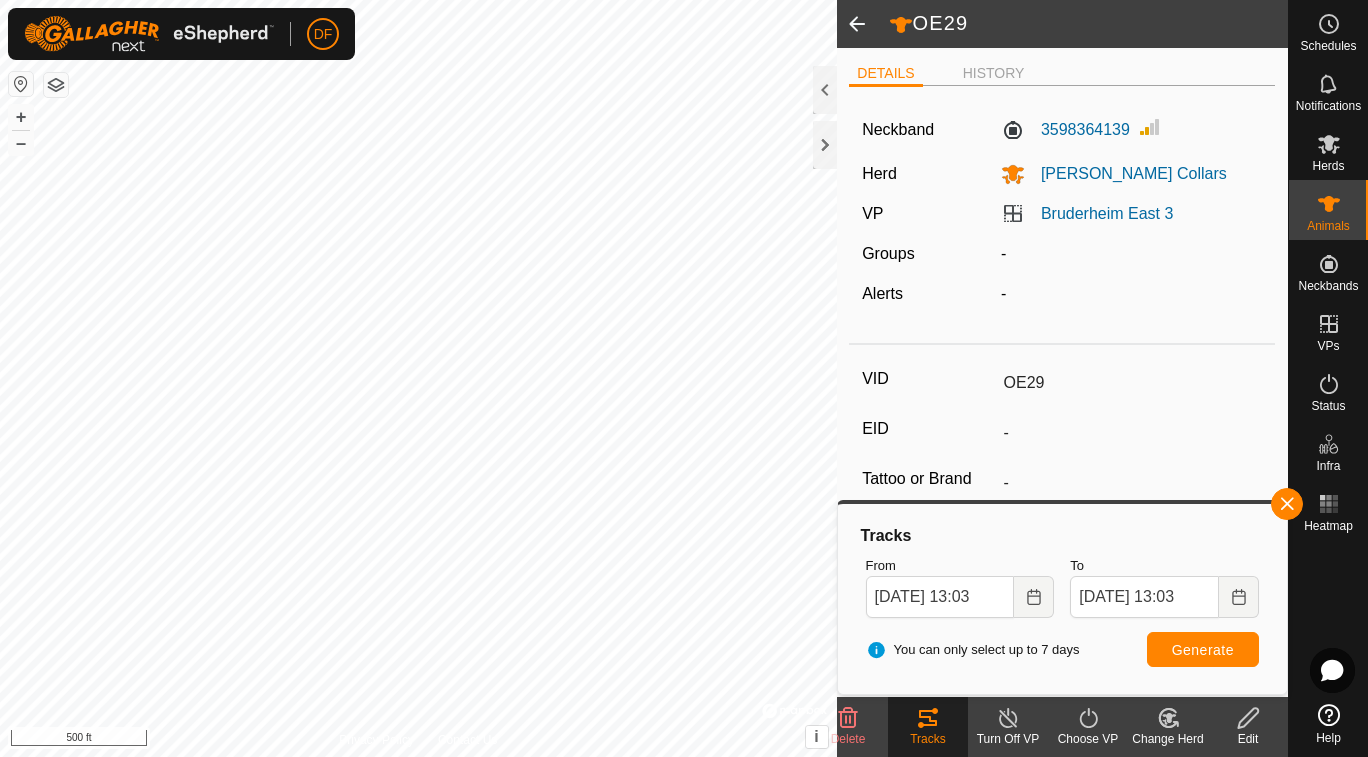 click 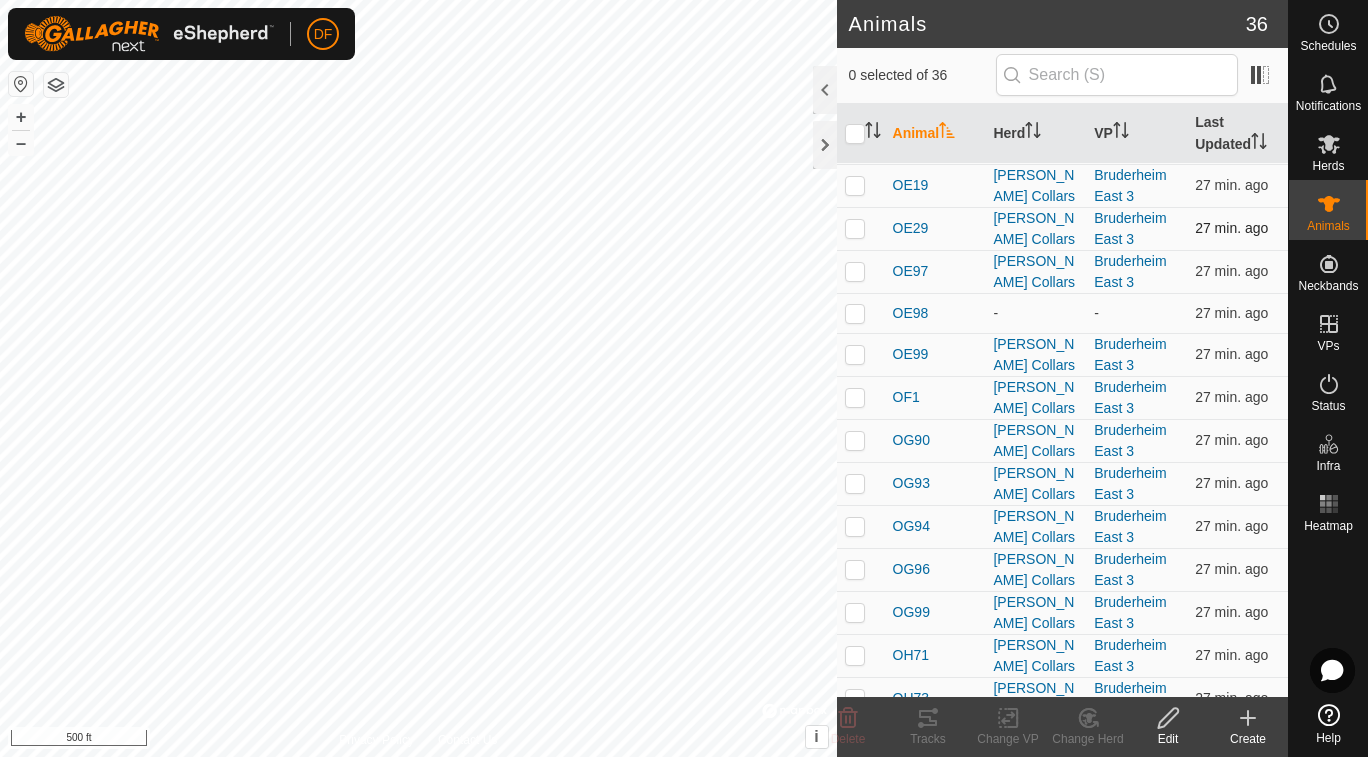 scroll, scrollTop: 295, scrollLeft: 0, axis: vertical 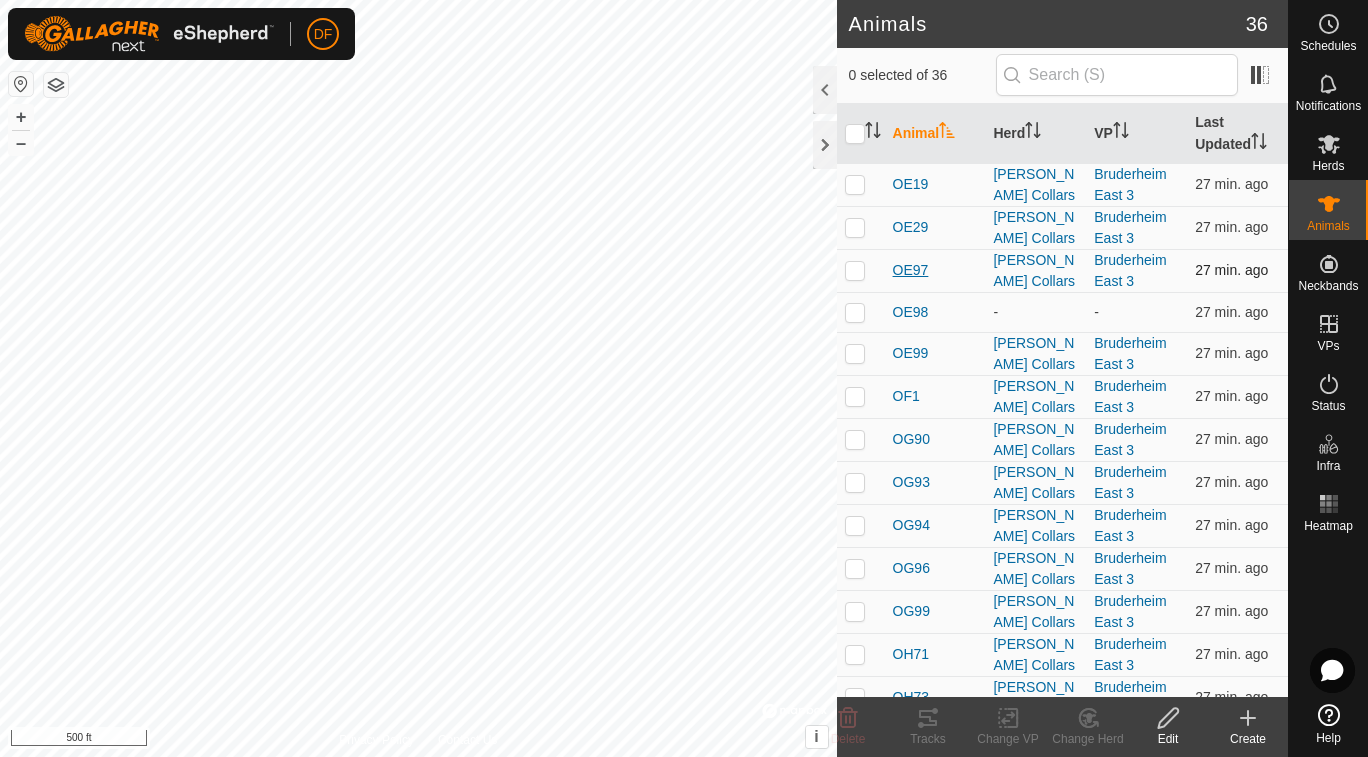 click on "OE97" at bounding box center (911, 270) 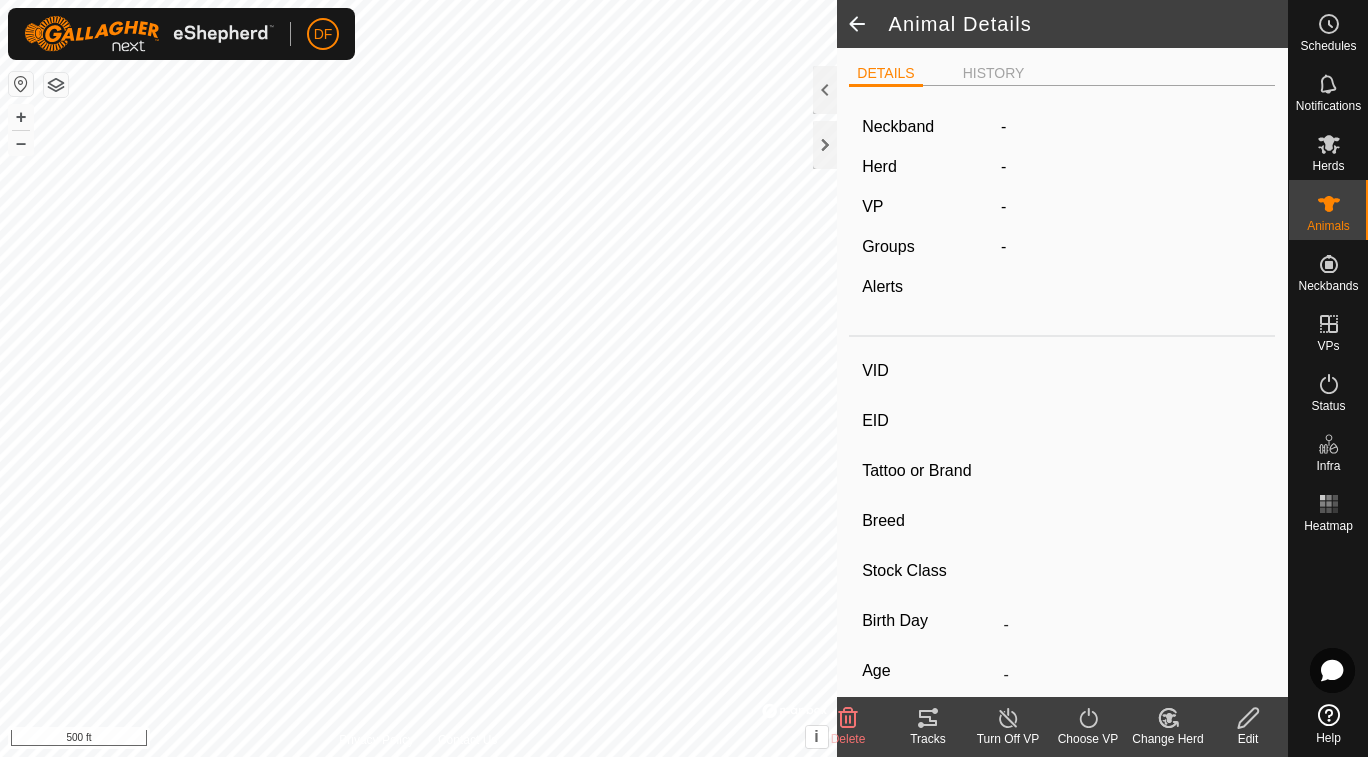 type on "OE97" 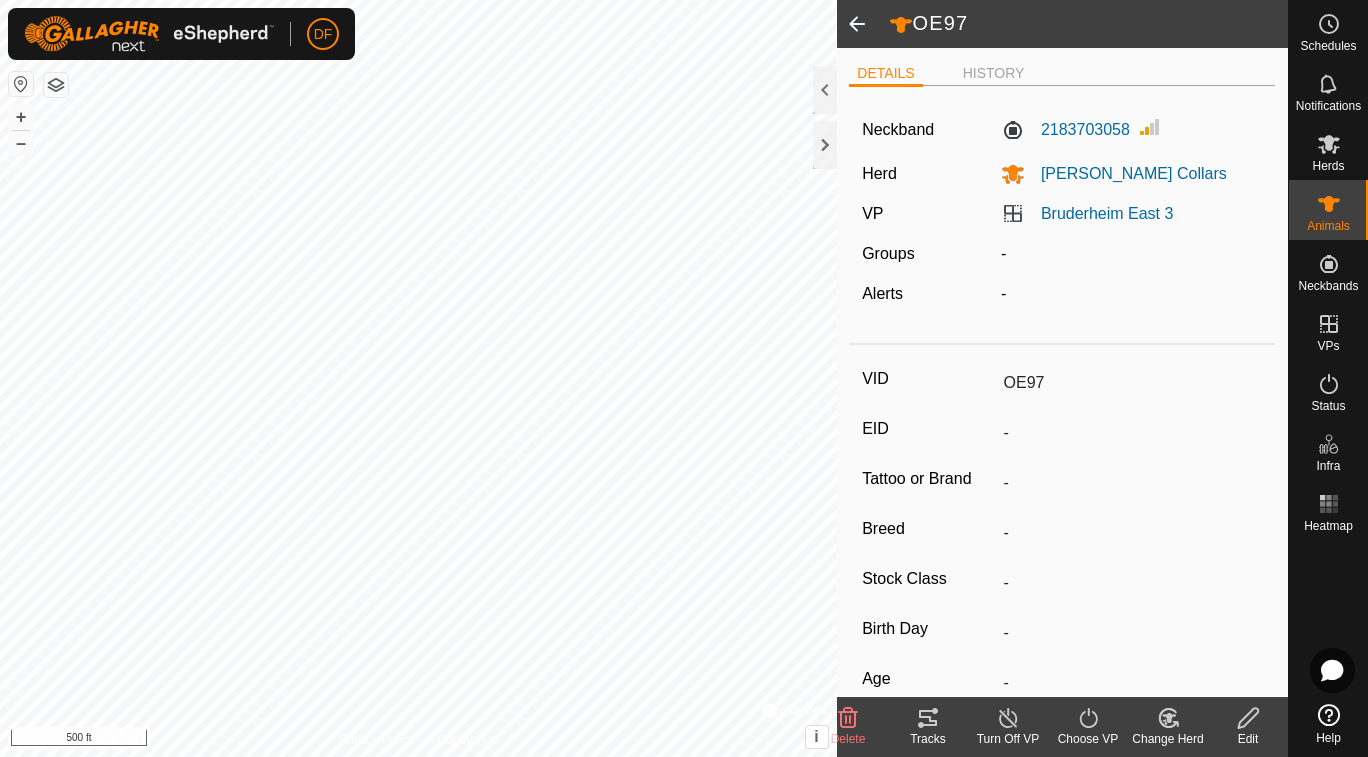 click 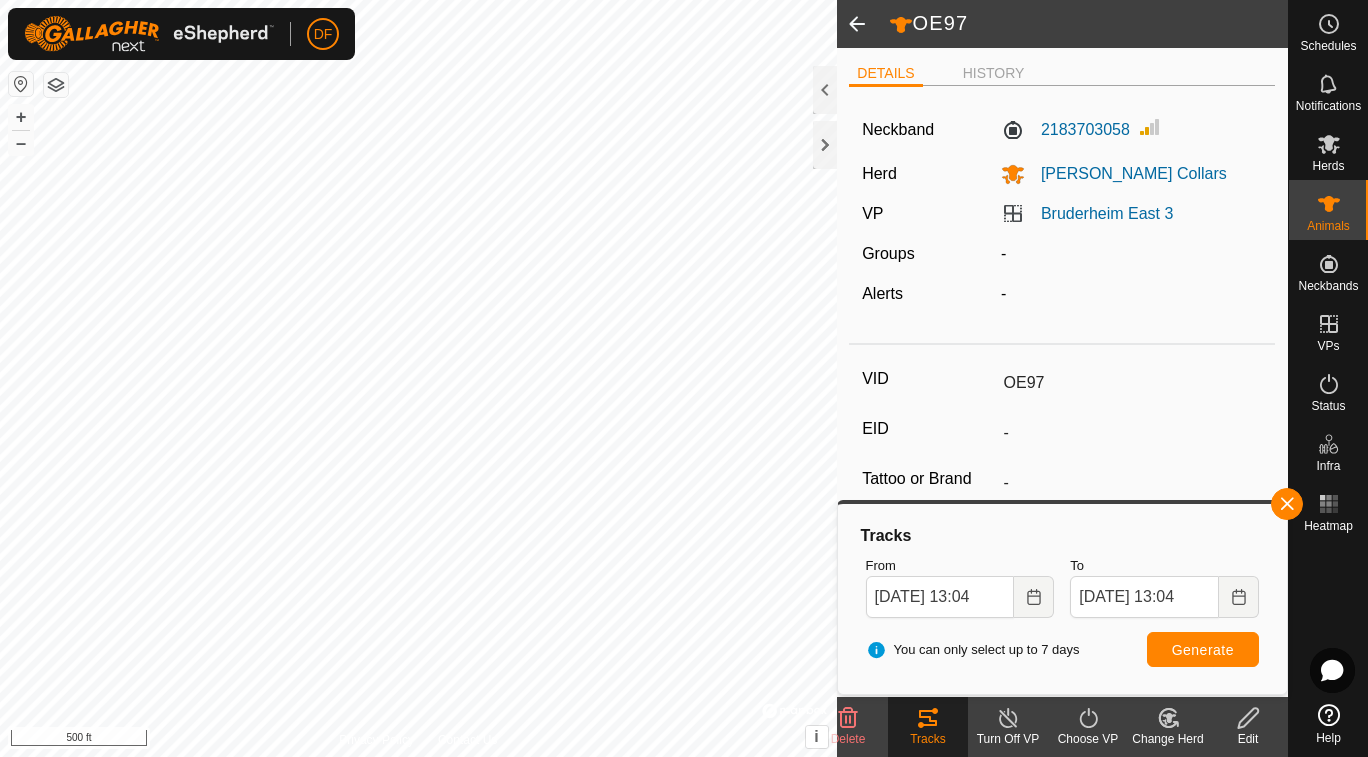 click 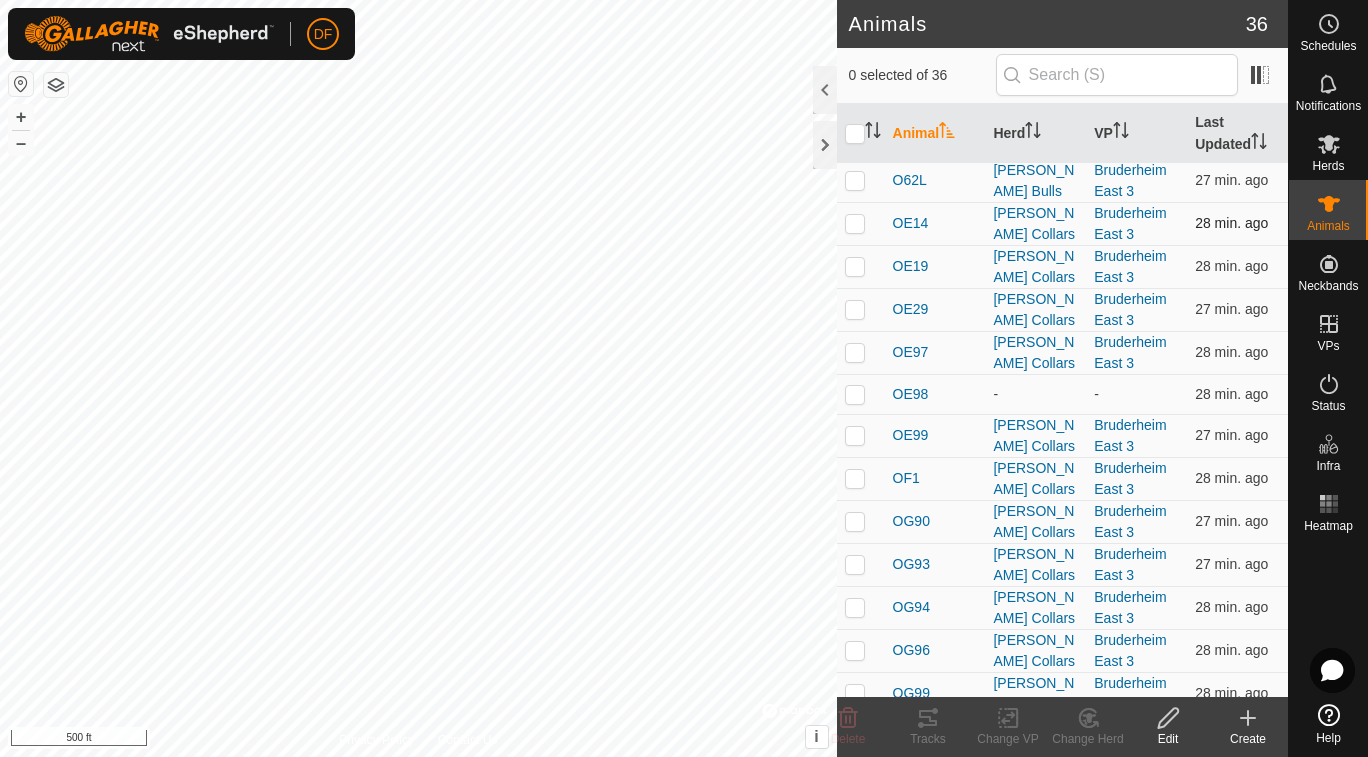 scroll, scrollTop: 214, scrollLeft: 0, axis: vertical 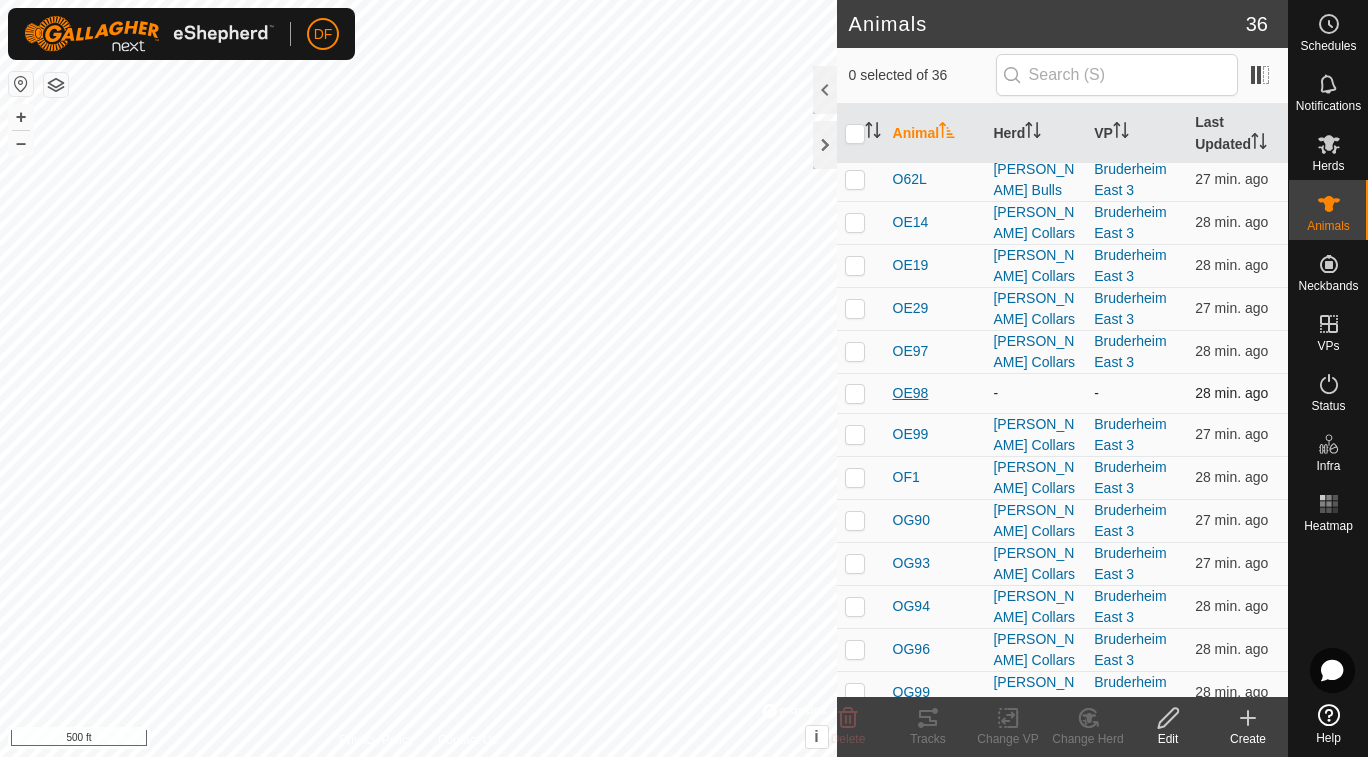 click on "OE98" at bounding box center (911, 393) 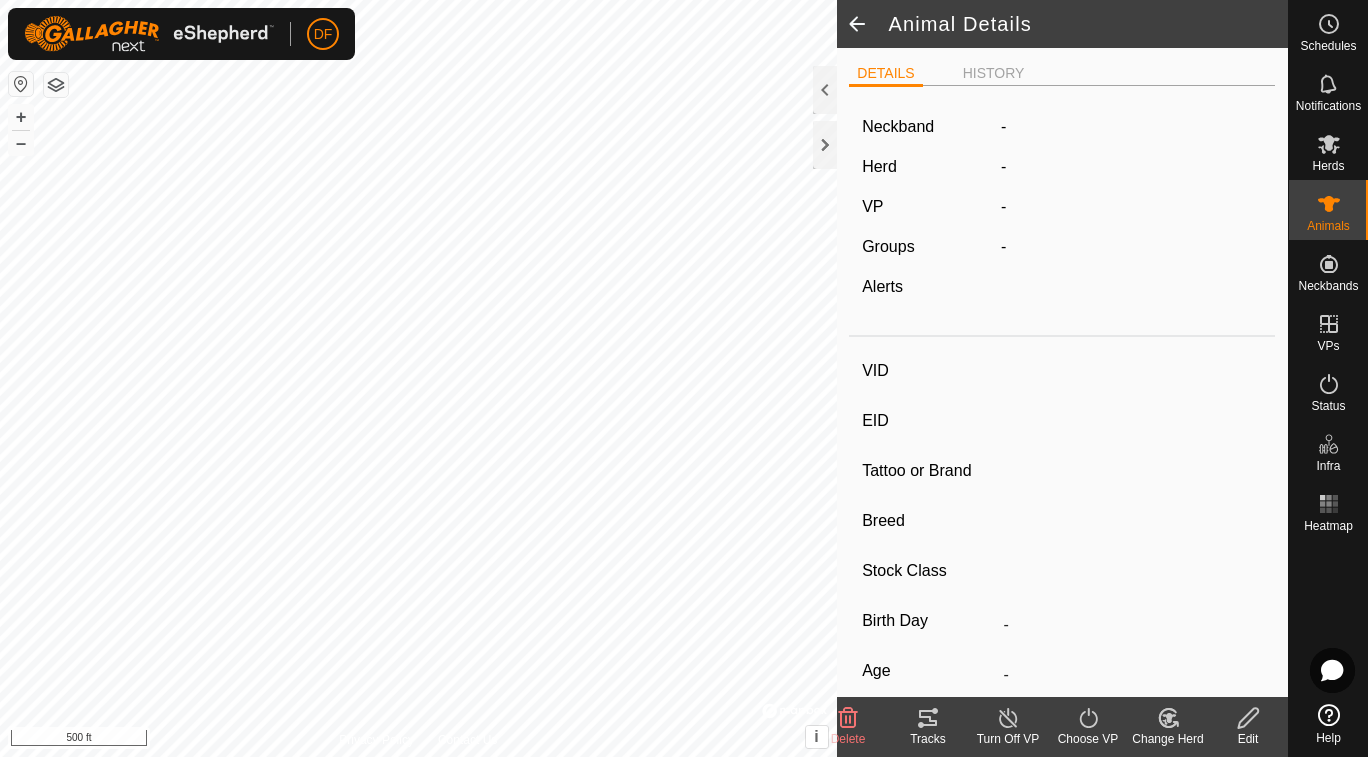 type on "OE98" 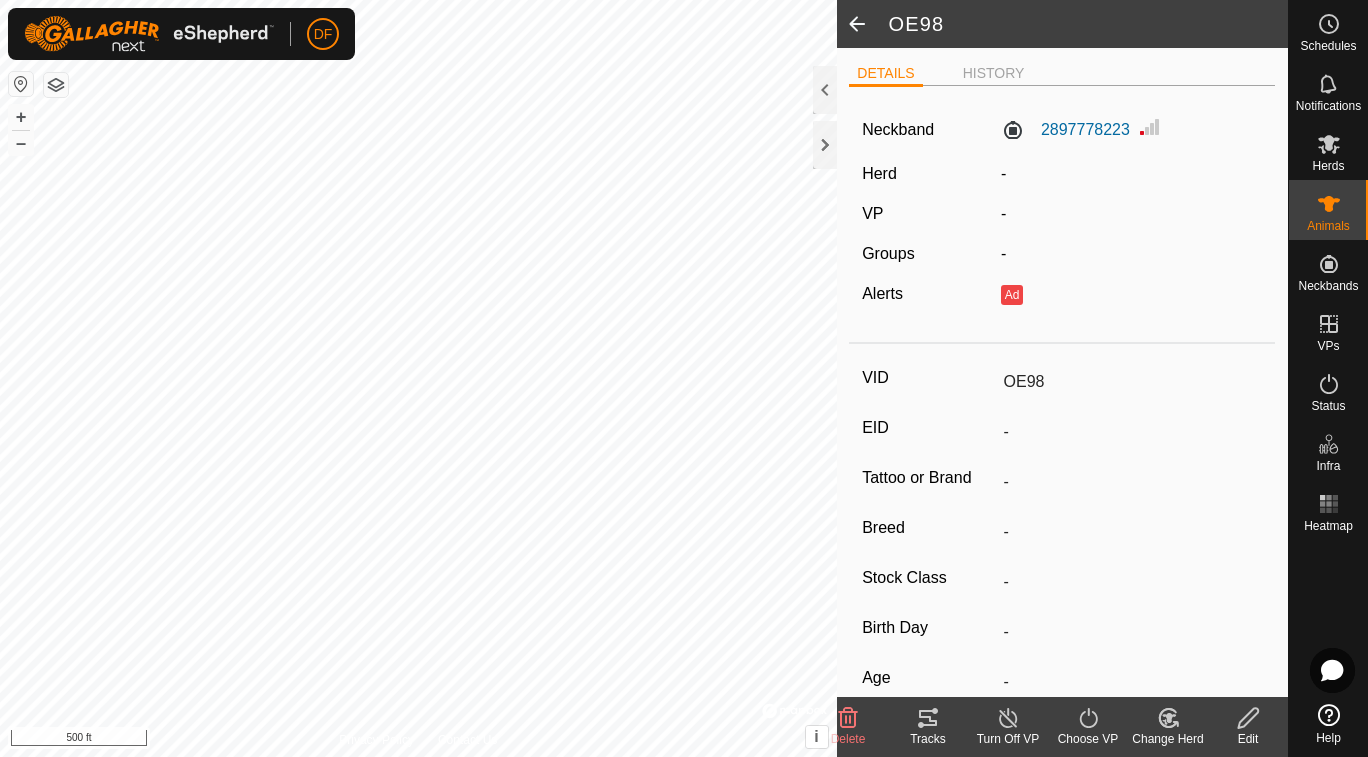 click 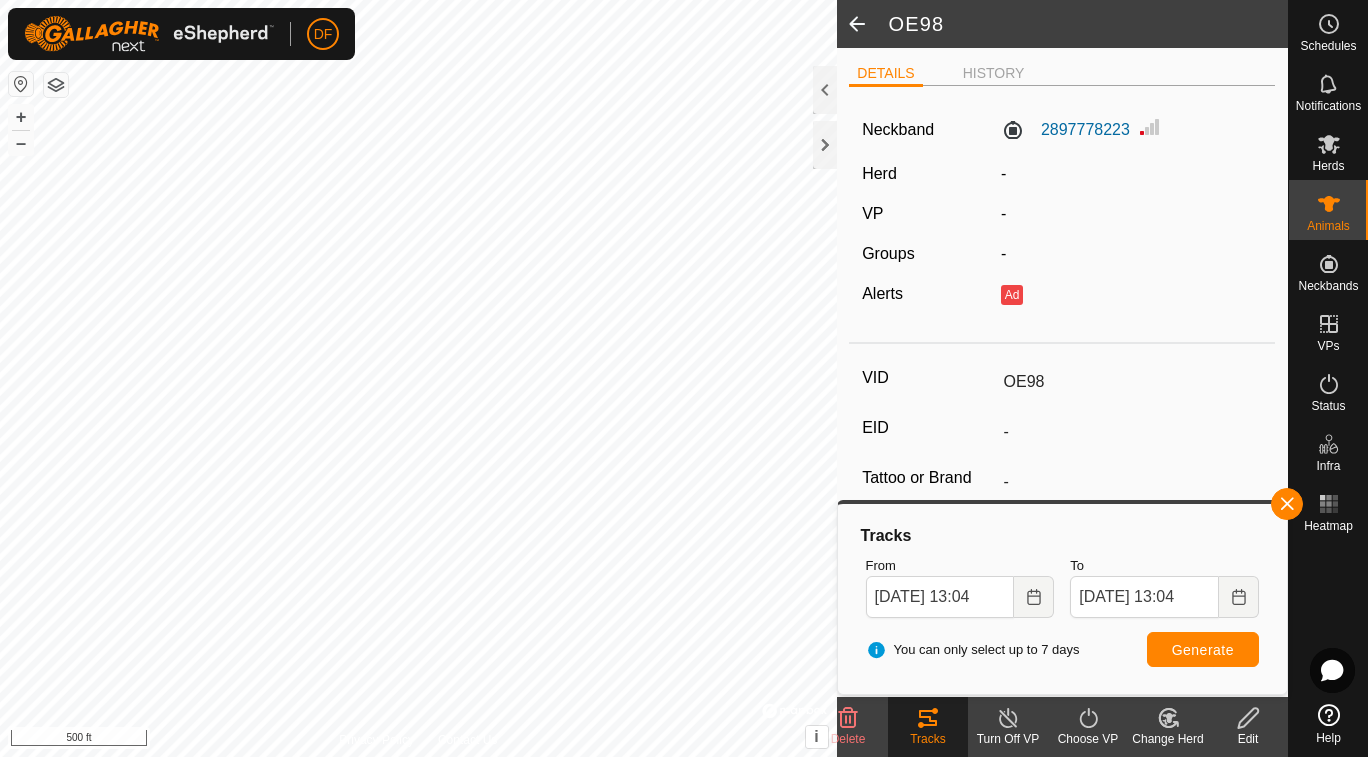 click 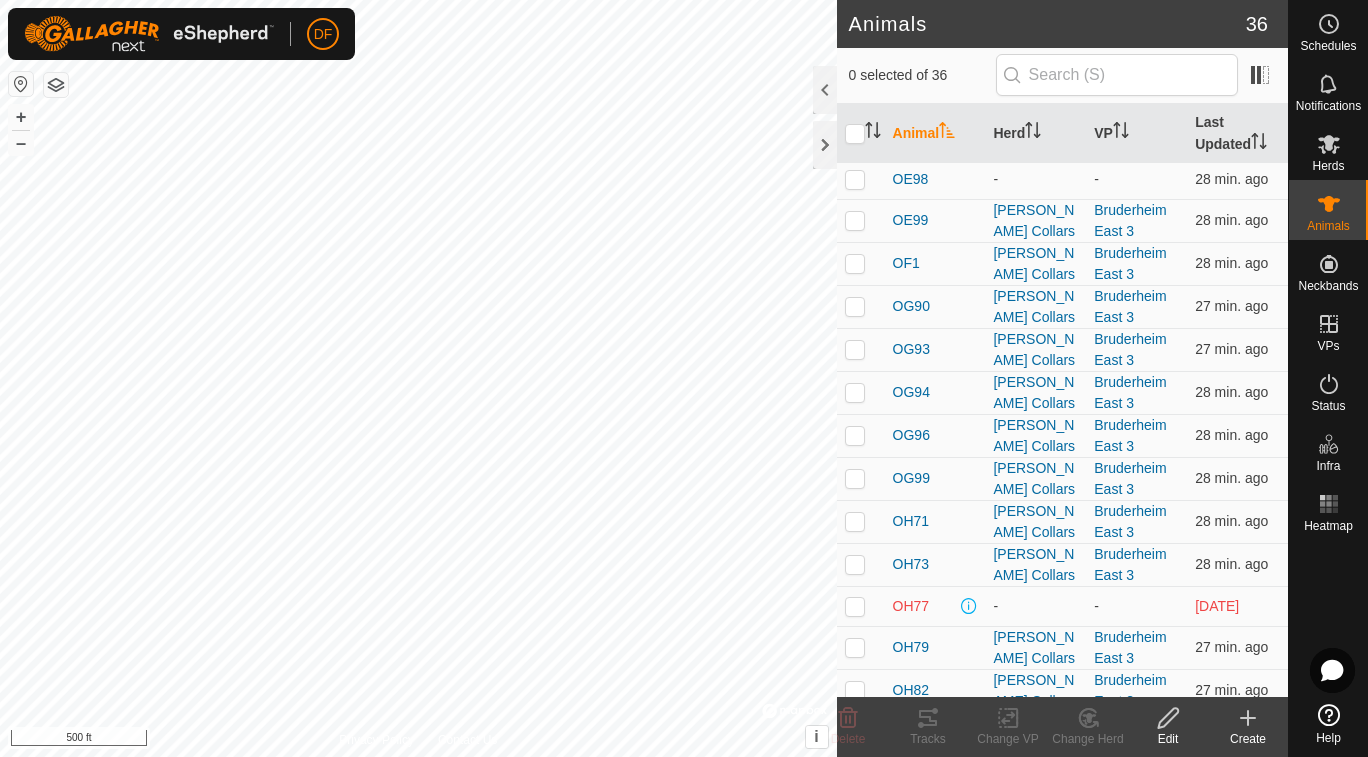 scroll, scrollTop: 429, scrollLeft: 0, axis: vertical 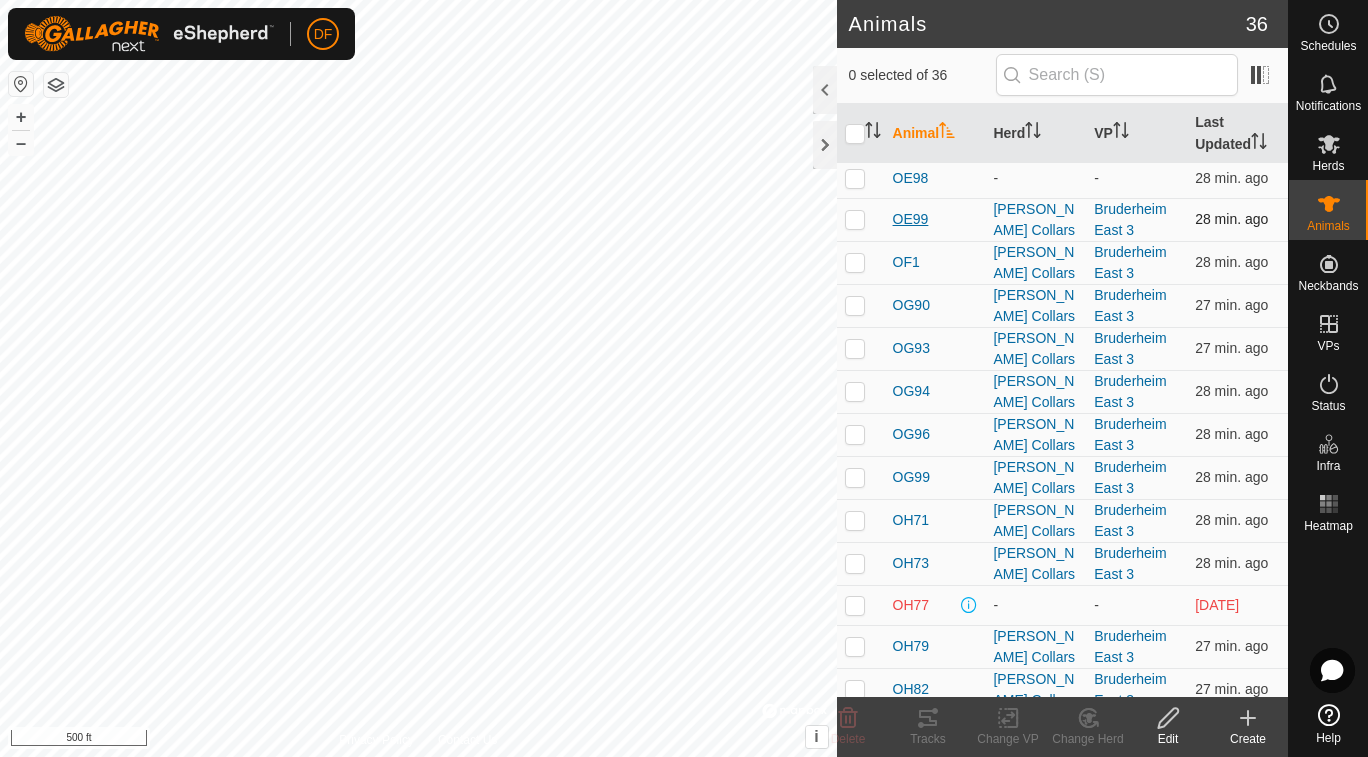 click on "OE99" at bounding box center [911, 219] 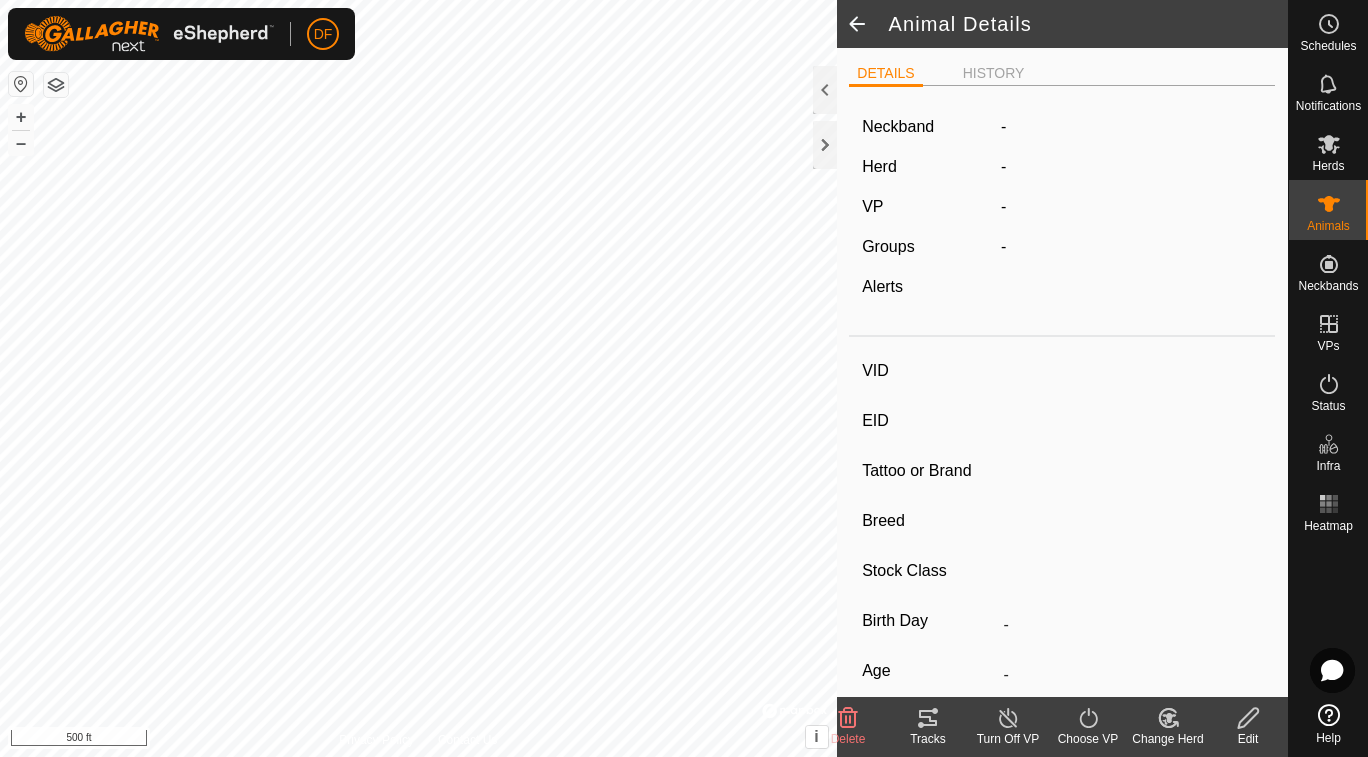 type on "OE99" 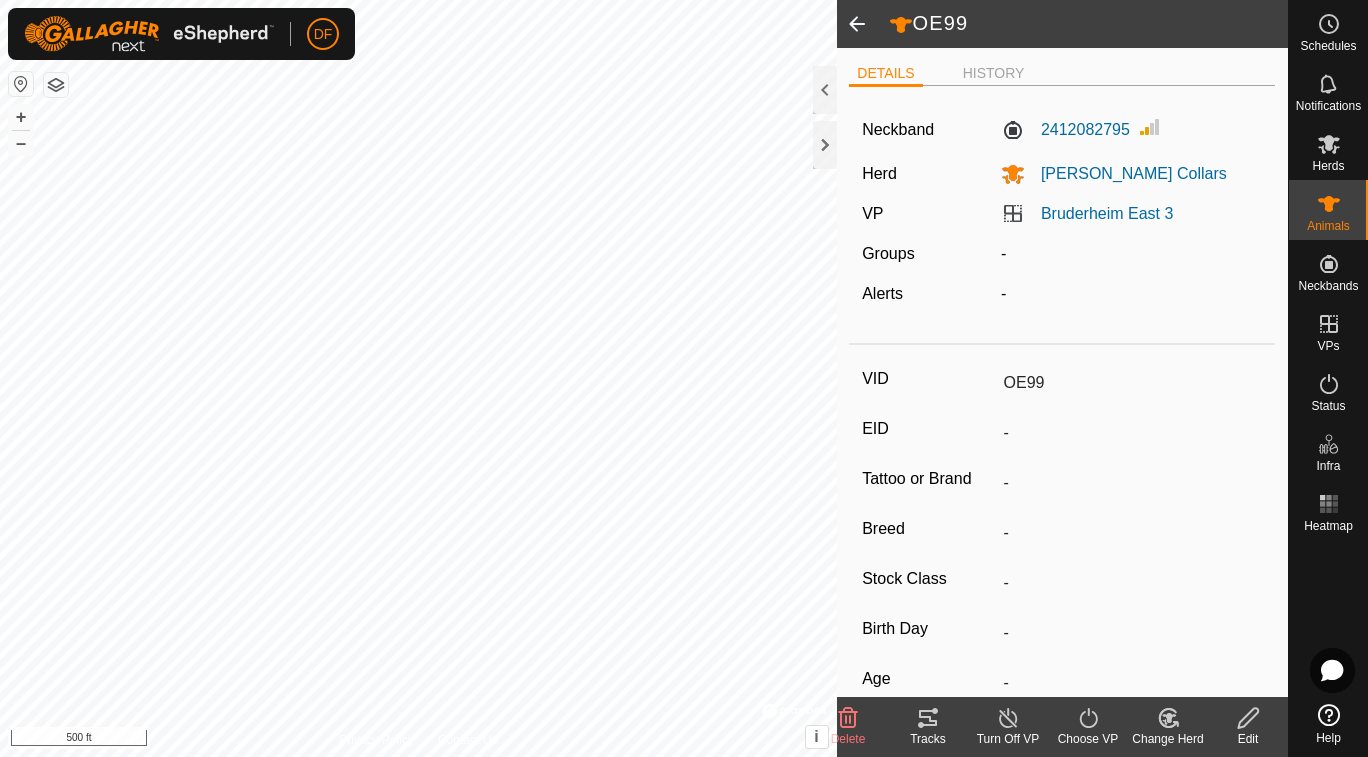 click 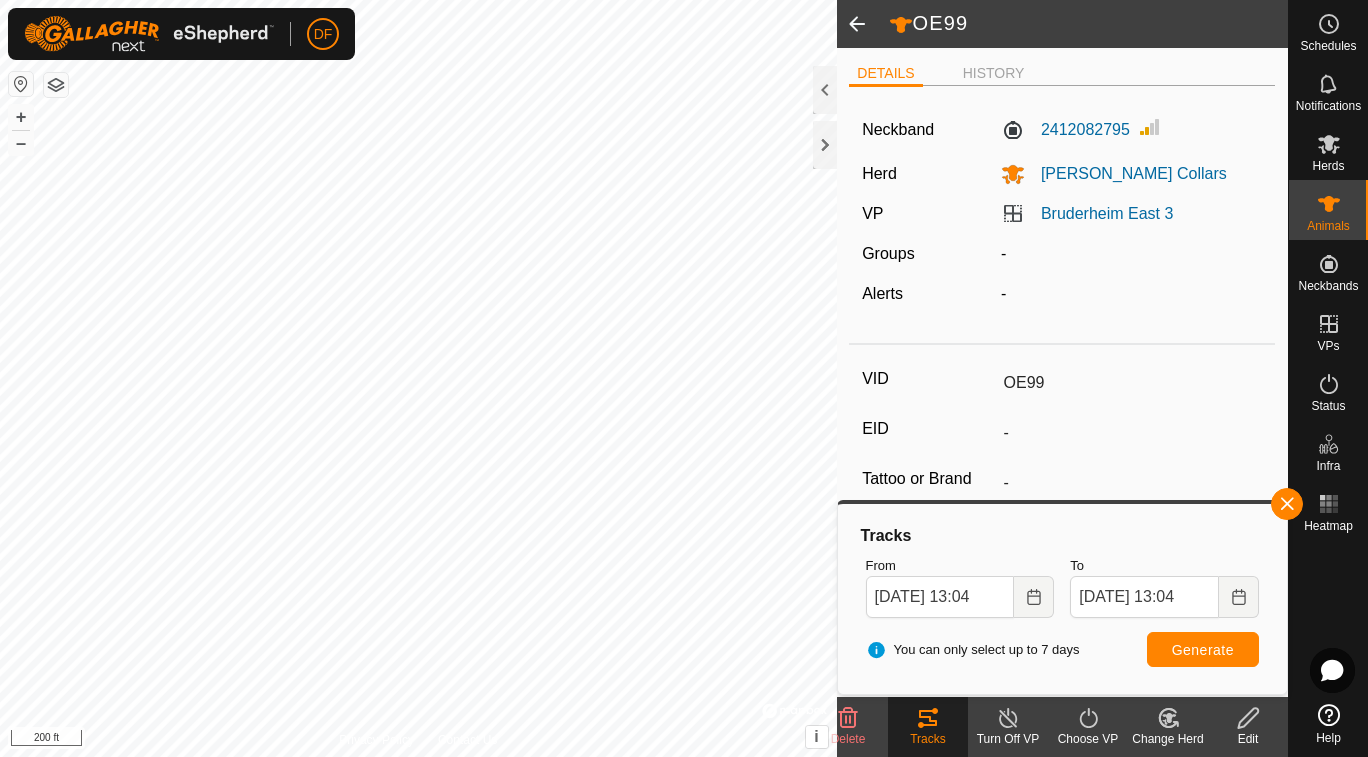 click 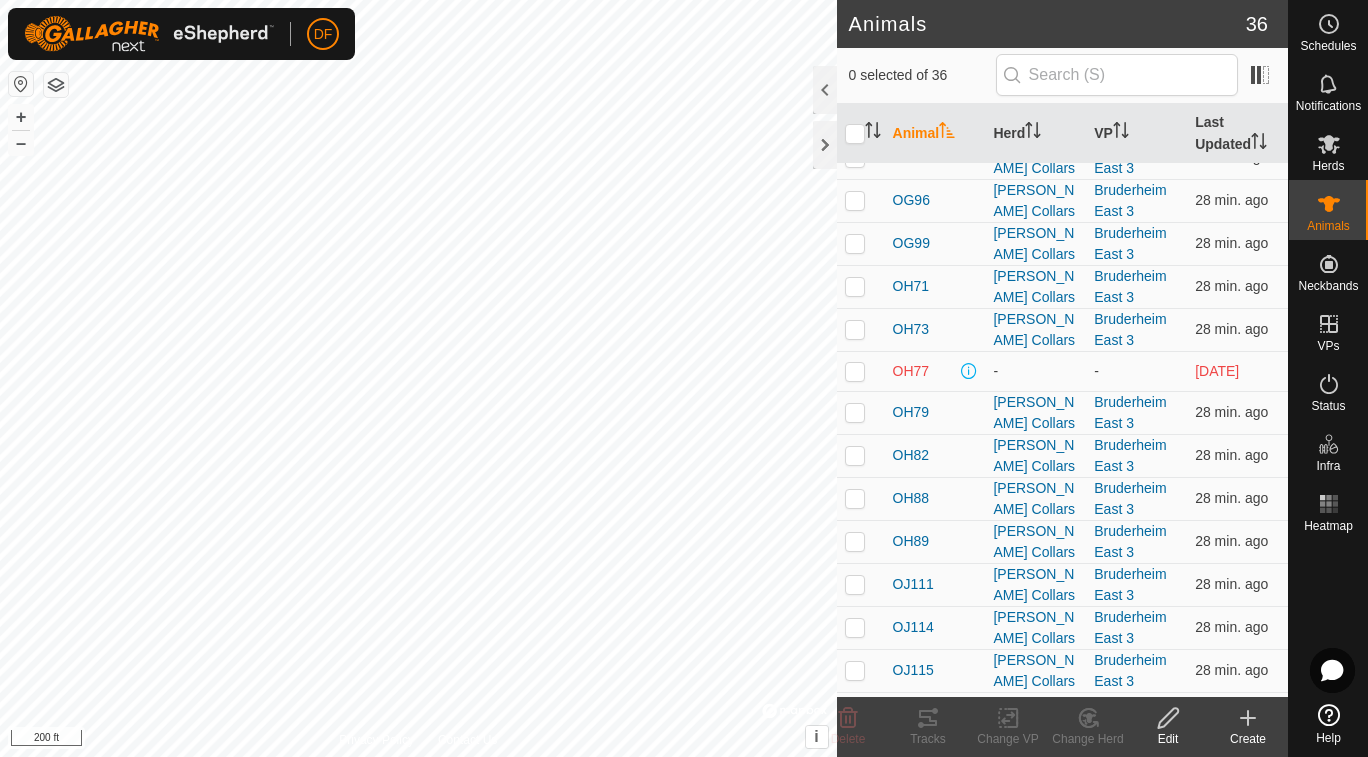 scroll, scrollTop: 664, scrollLeft: 0, axis: vertical 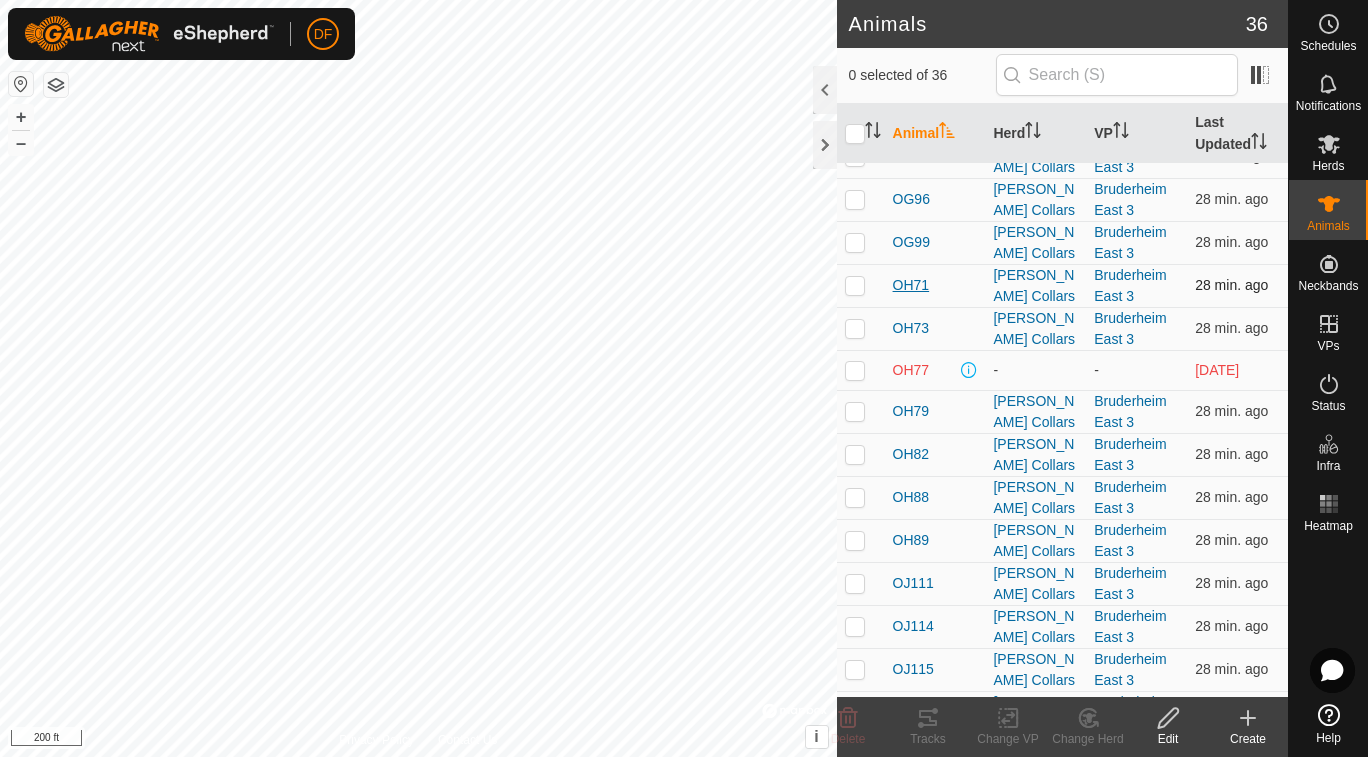 click on "OH71" at bounding box center [911, 285] 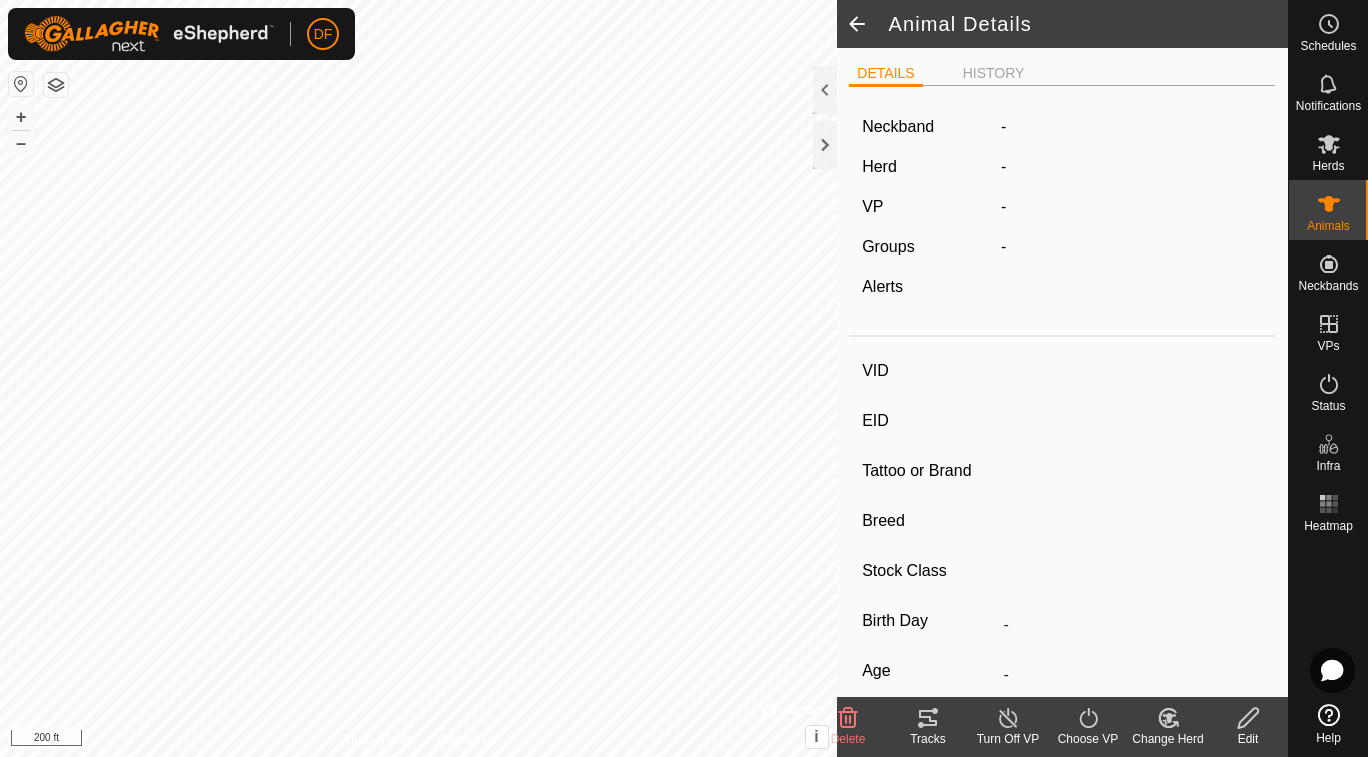 type on "OH71" 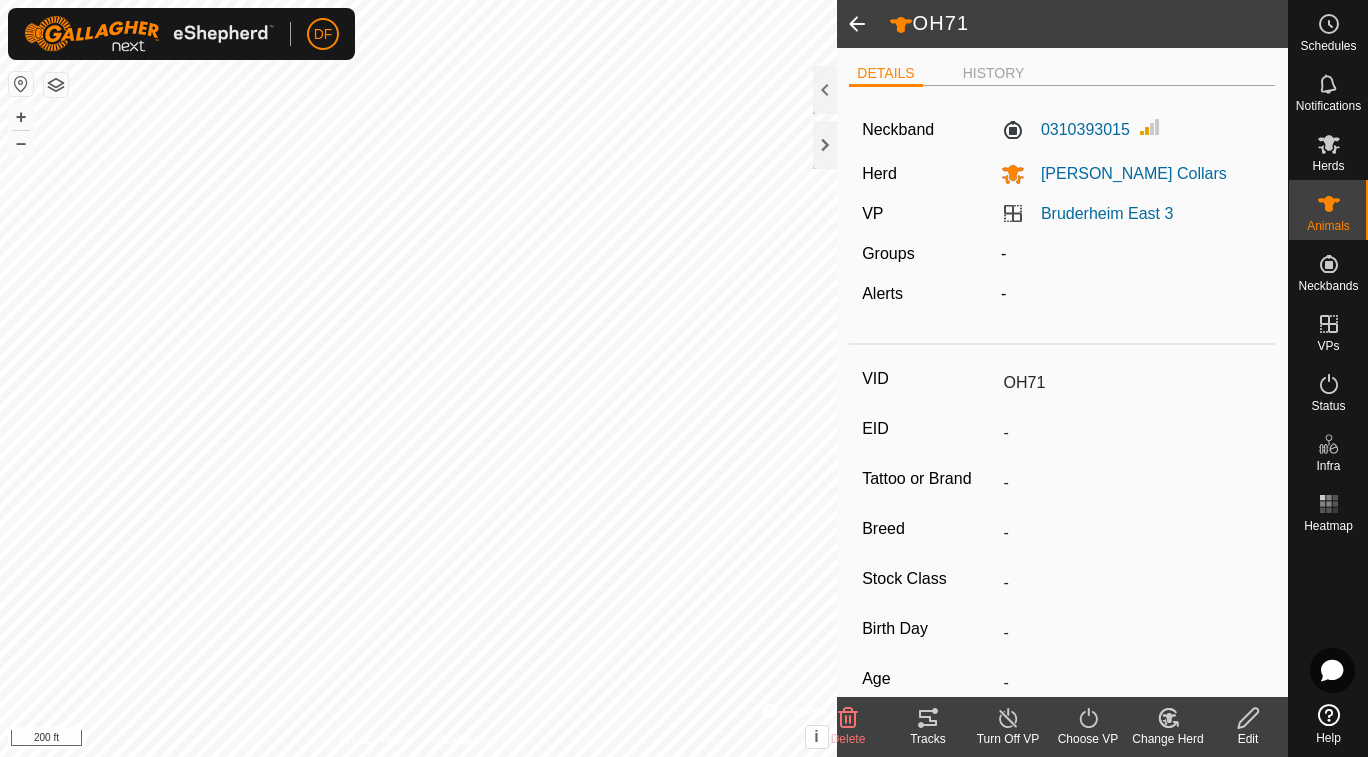 click 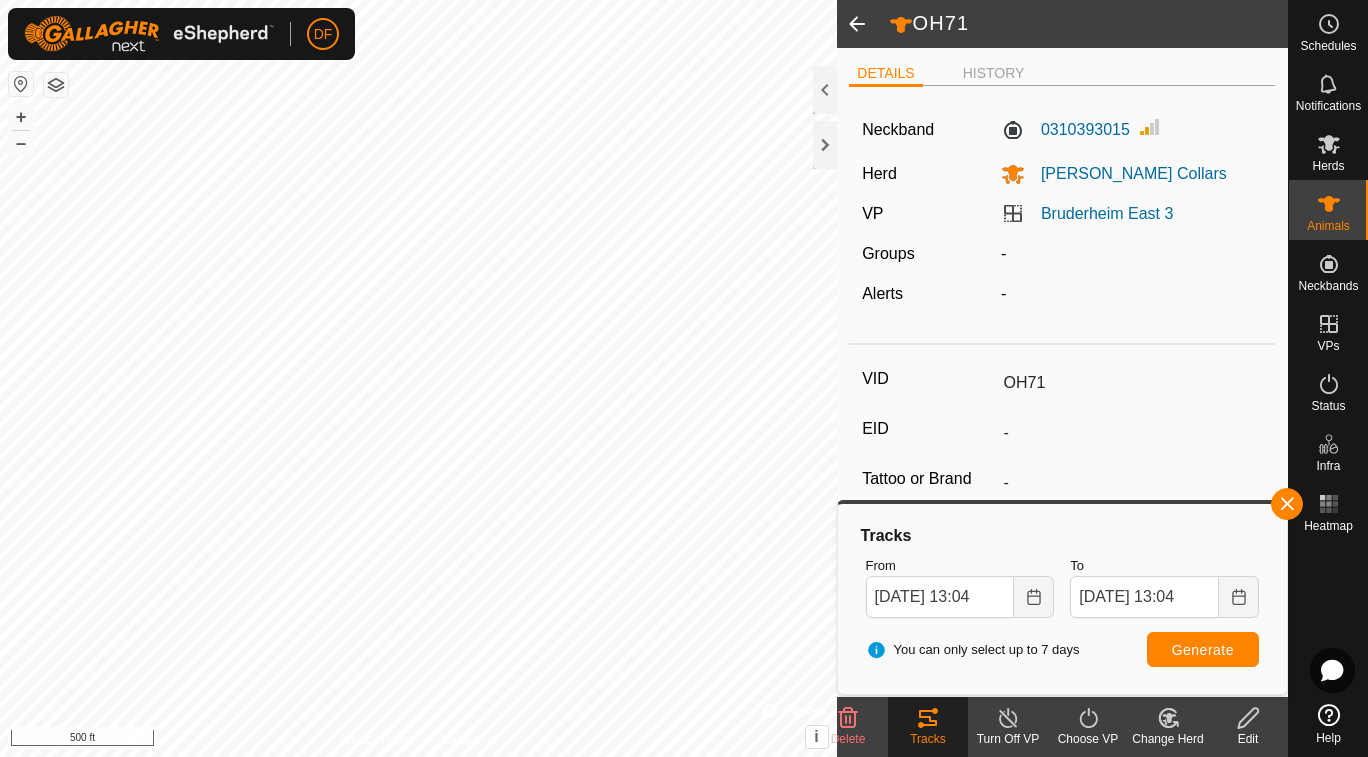 click 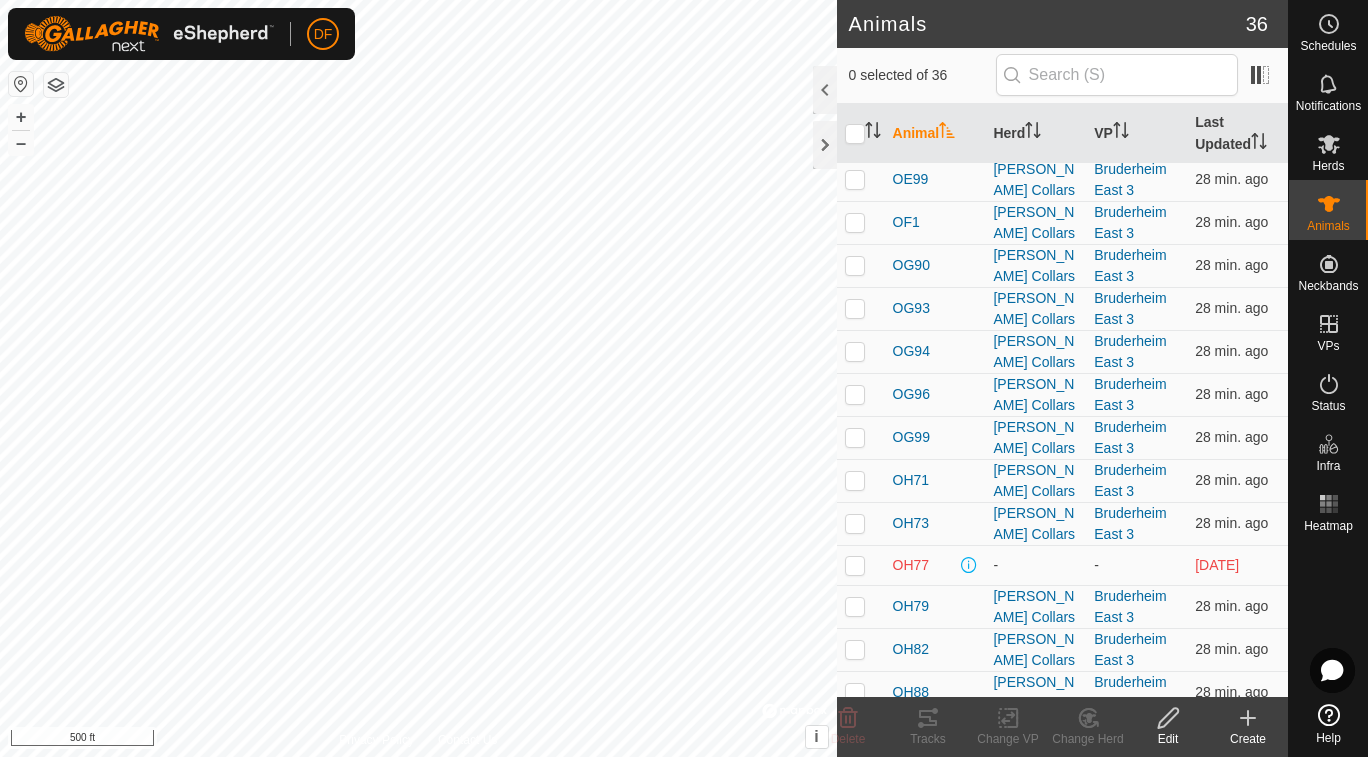 scroll, scrollTop: 724, scrollLeft: 0, axis: vertical 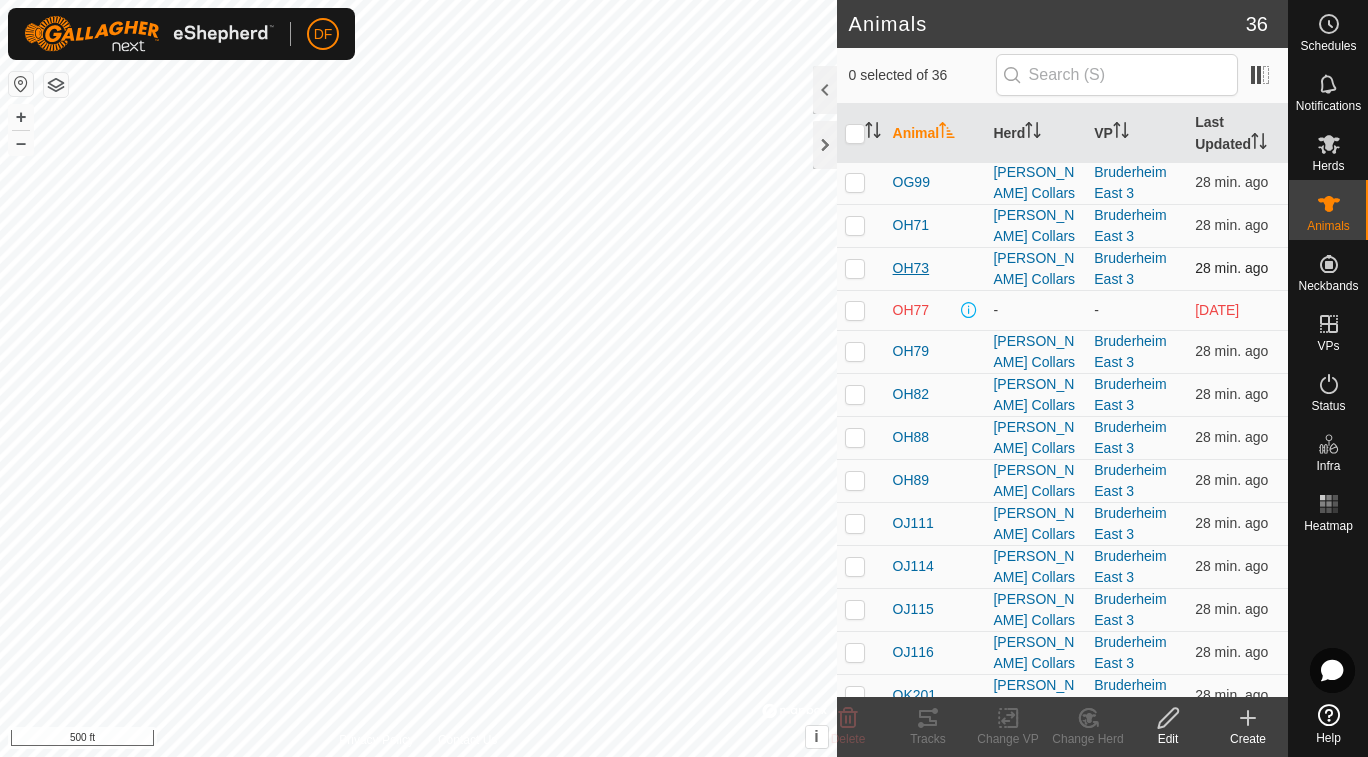 click on "OH73" at bounding box center (911, 268) 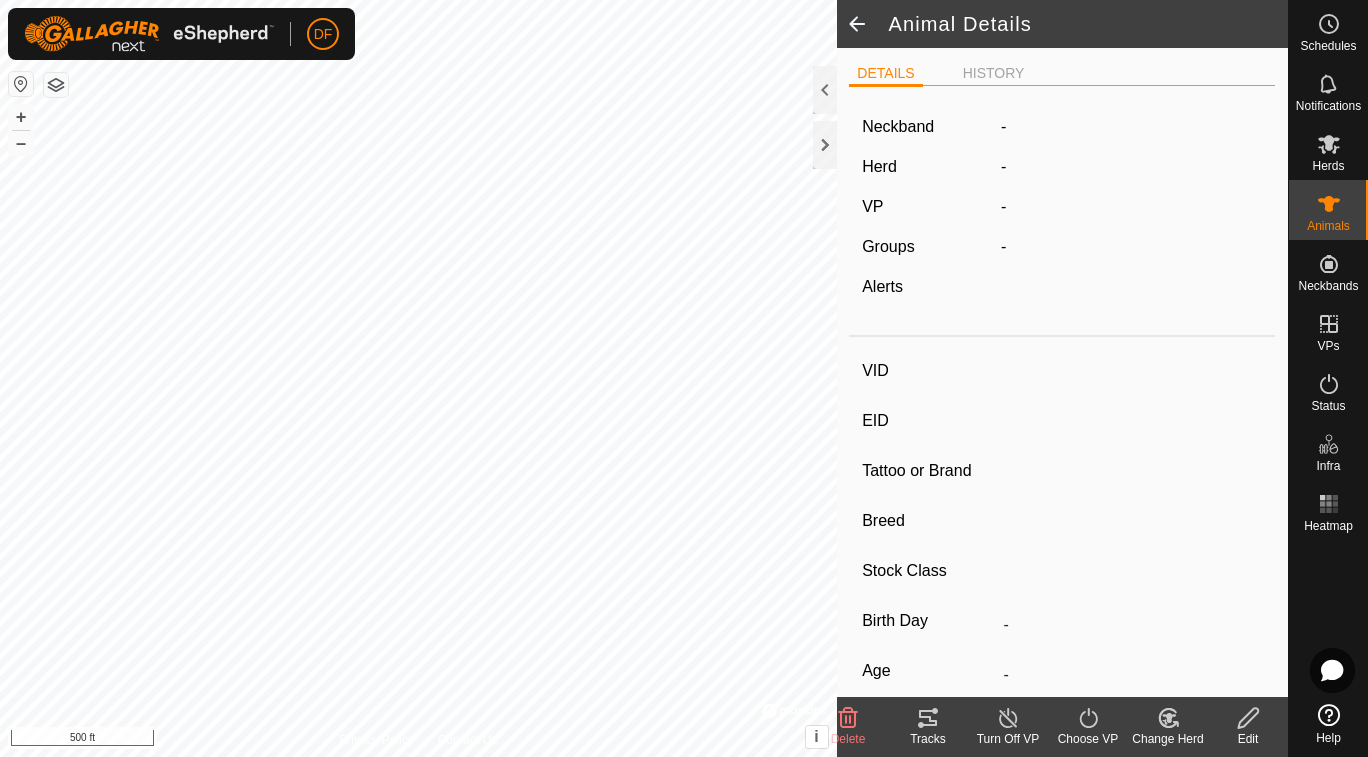 type on "OH73" 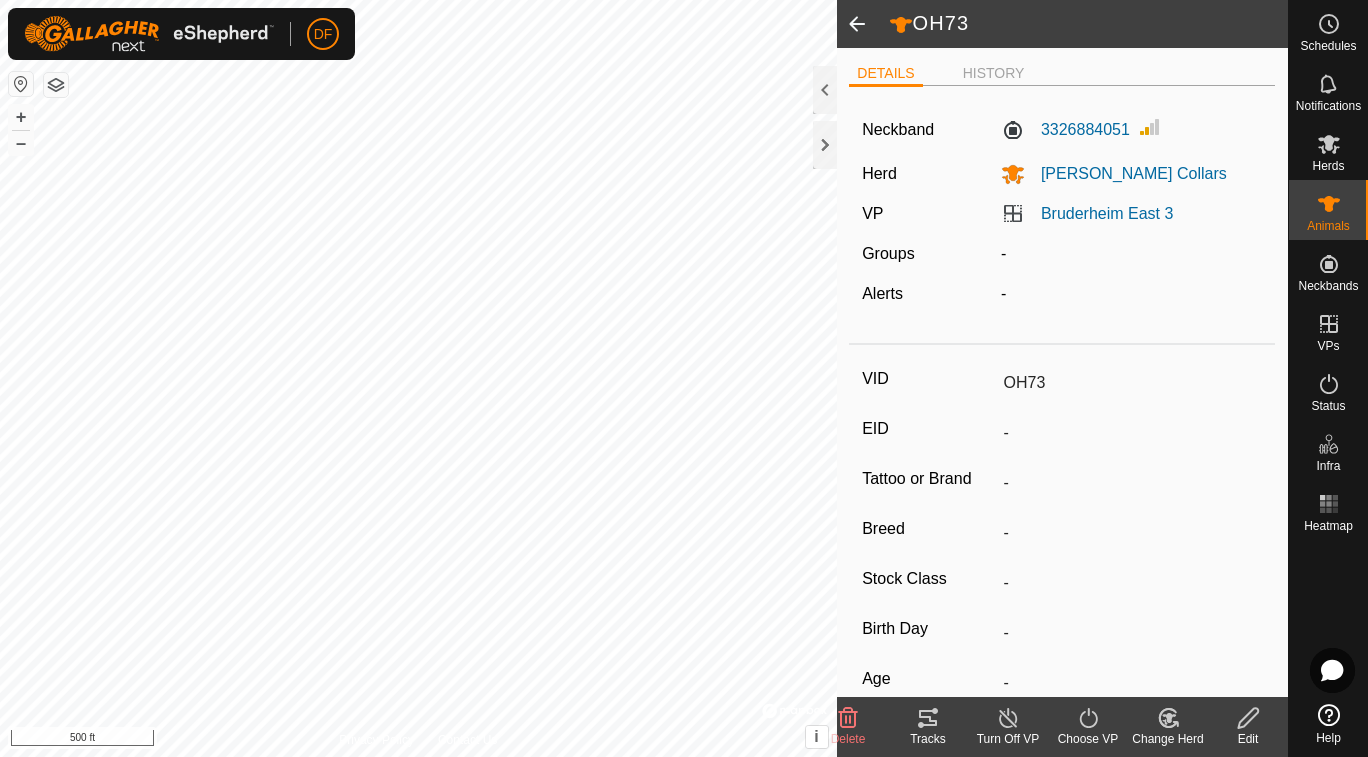 click 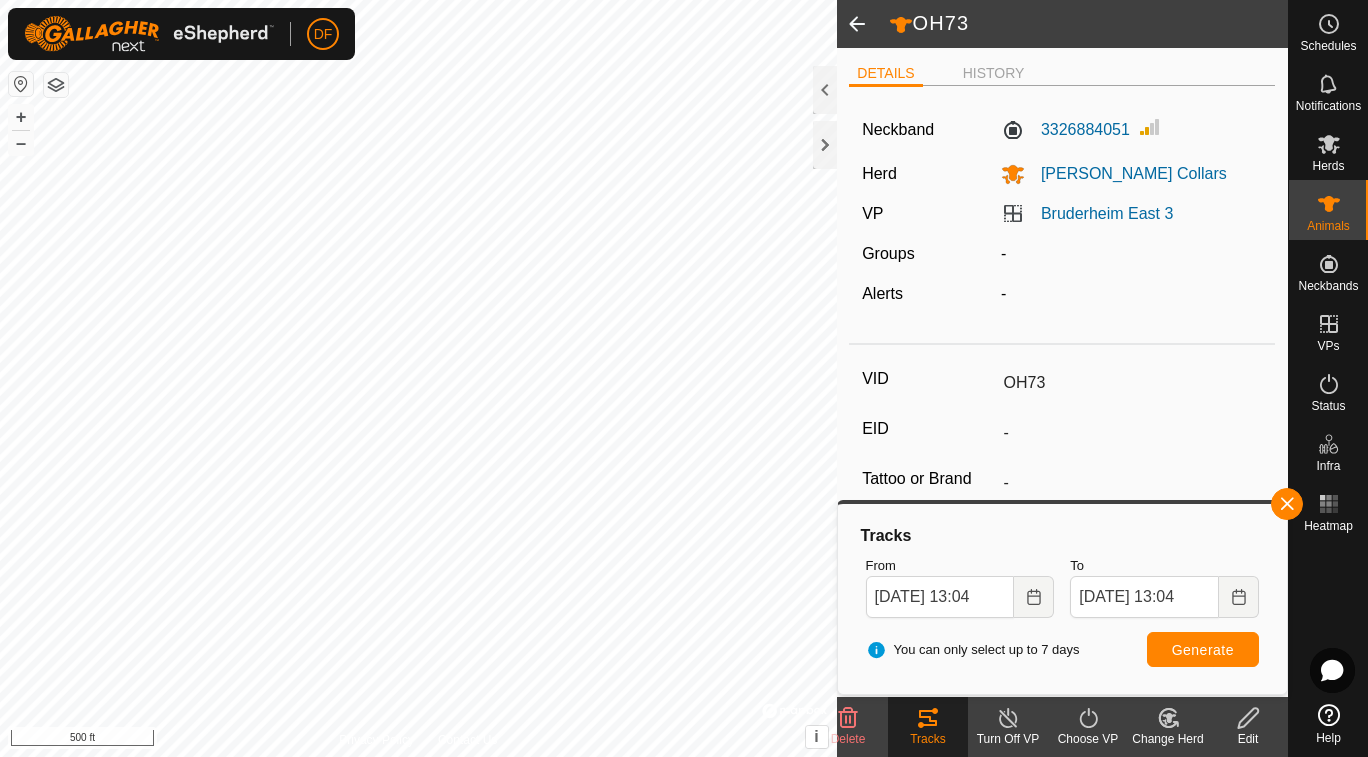 click 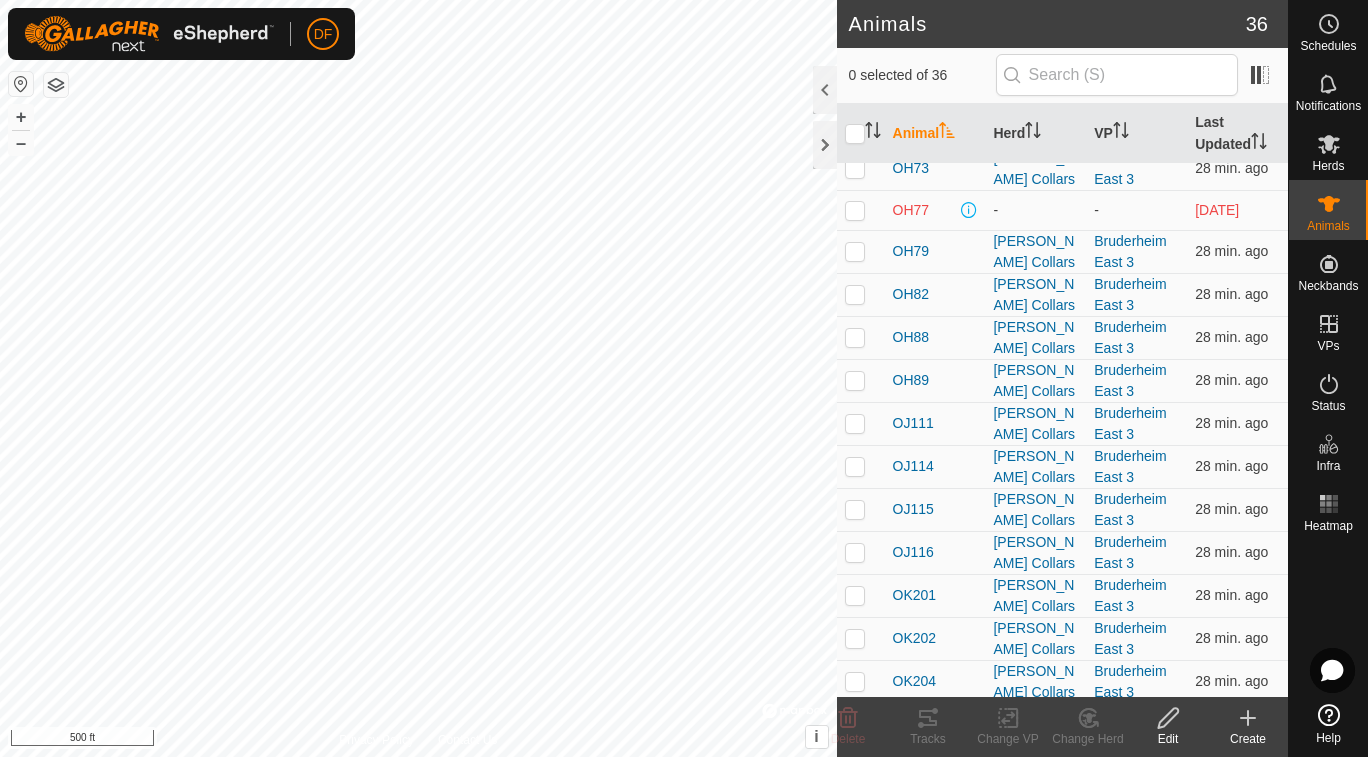 scroll, scrollTop: 823, scrollLeft: 0, axis: vertical 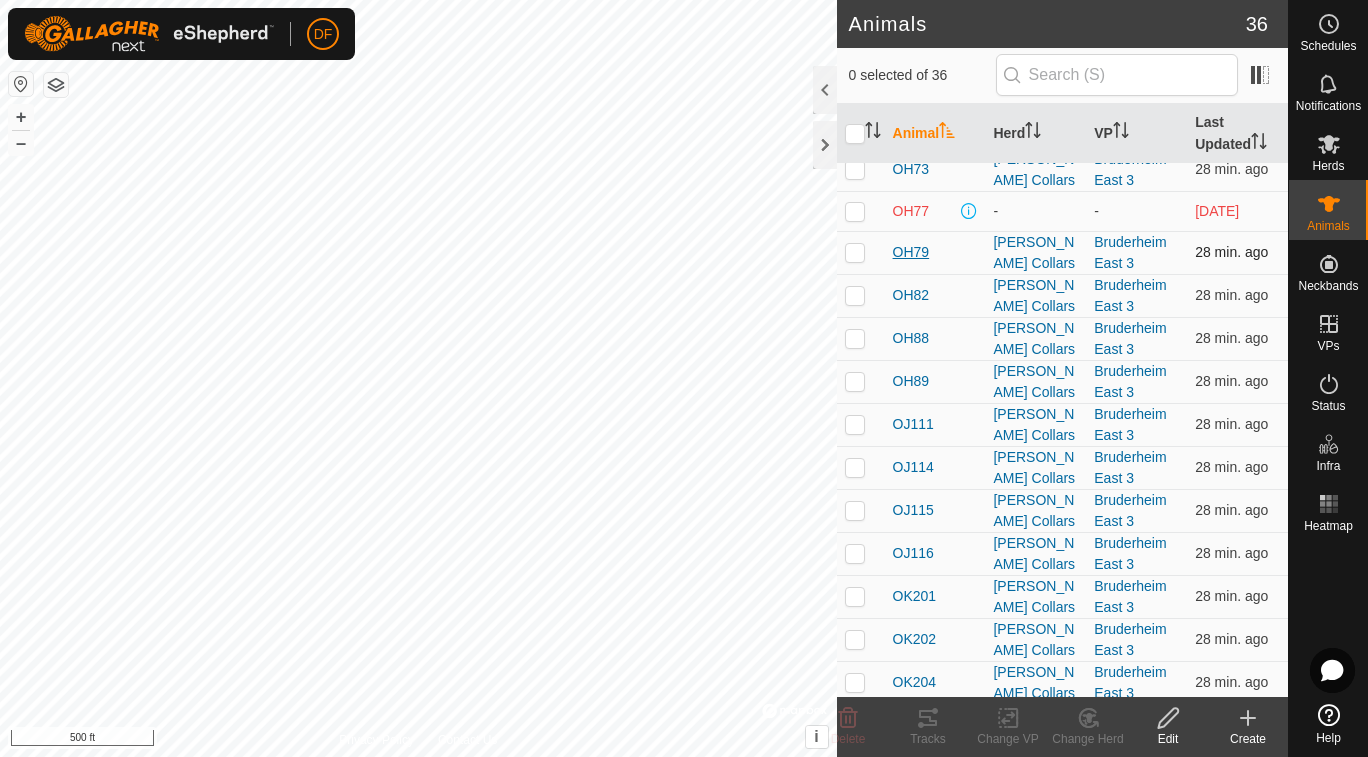 click on "OH79" at bounding box center [911, 252] 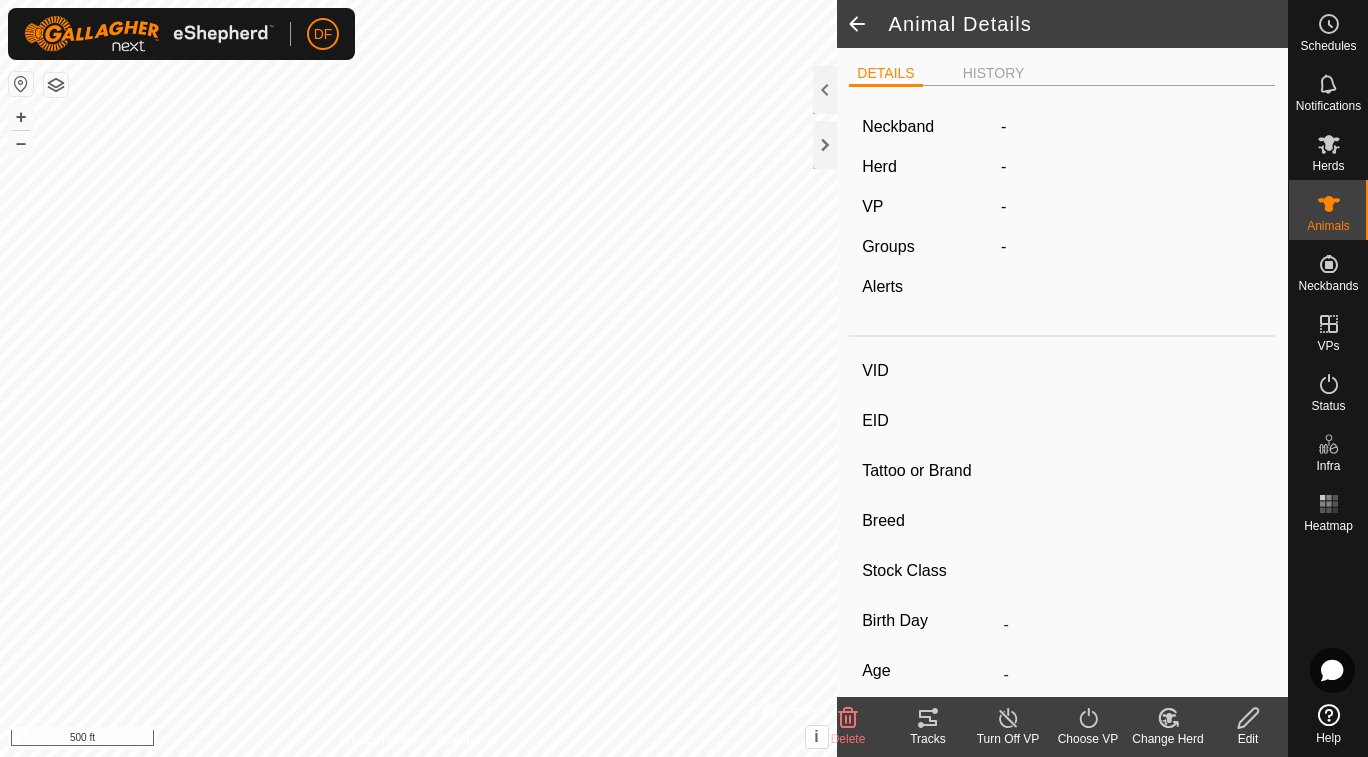 type on "OH79" 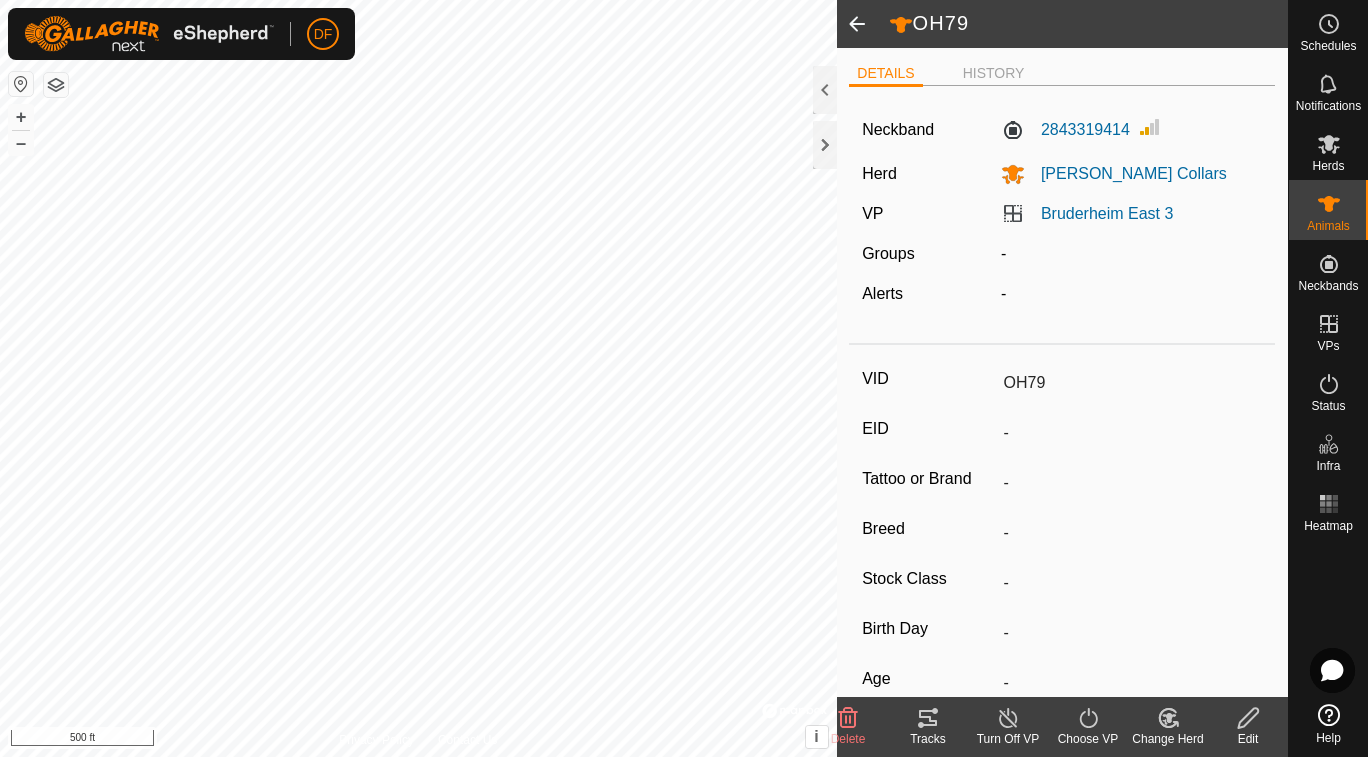 click on "Tracks" 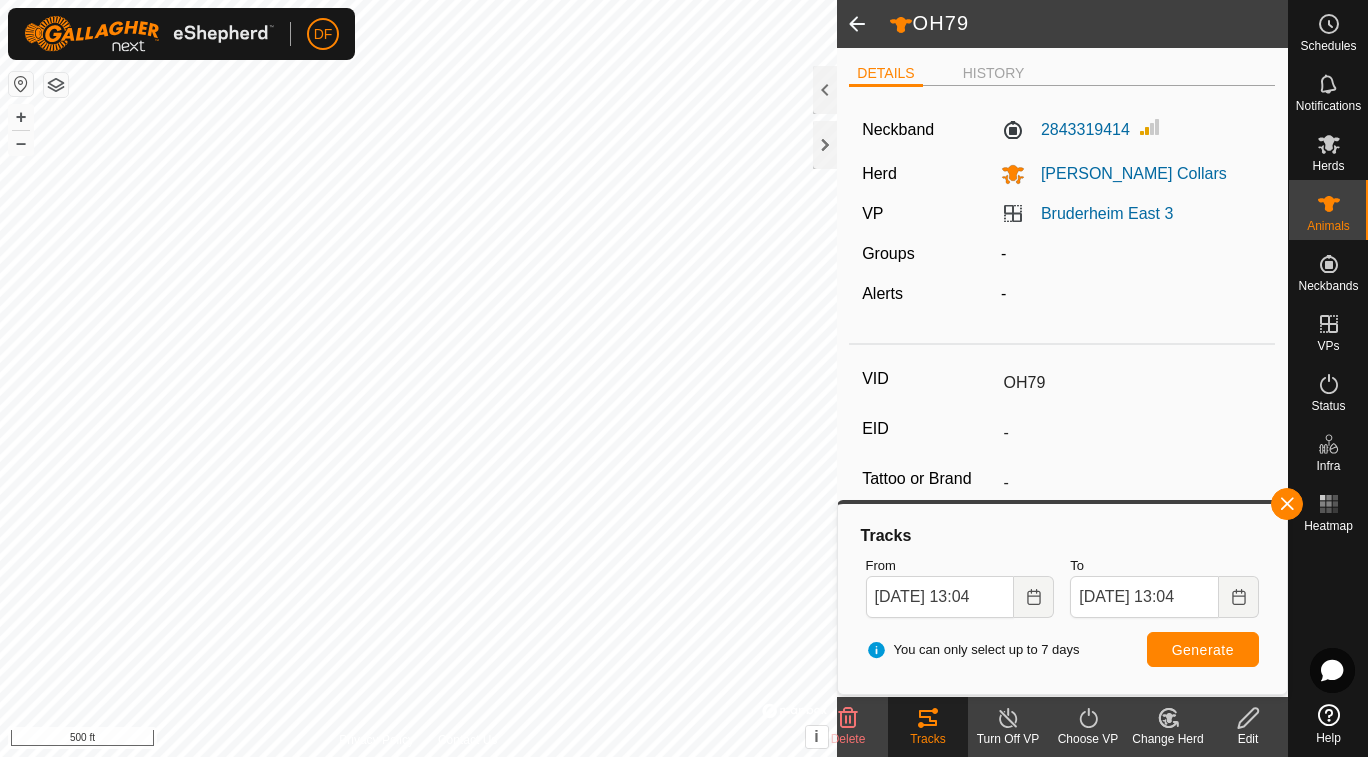 click 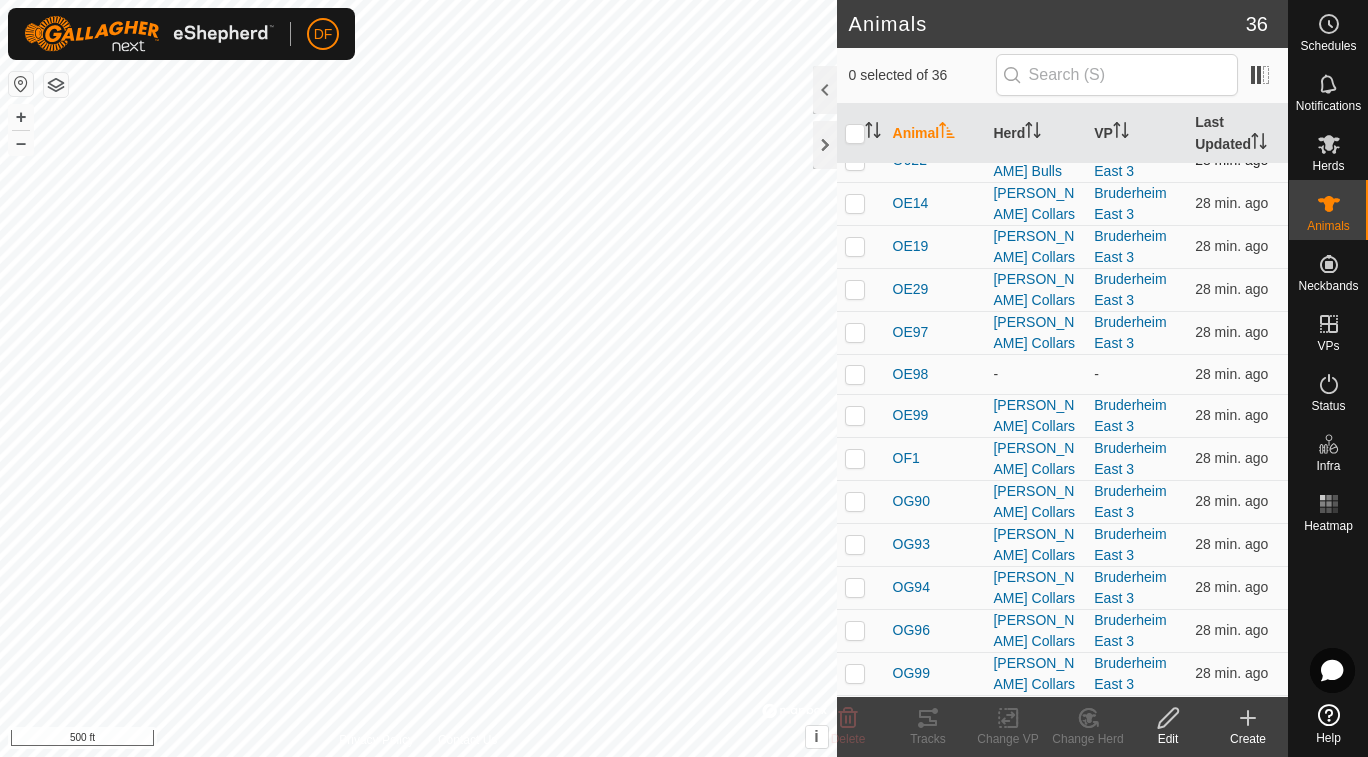 scroll, scrollTop: 234, scrollLeft: 0, axis: vertical 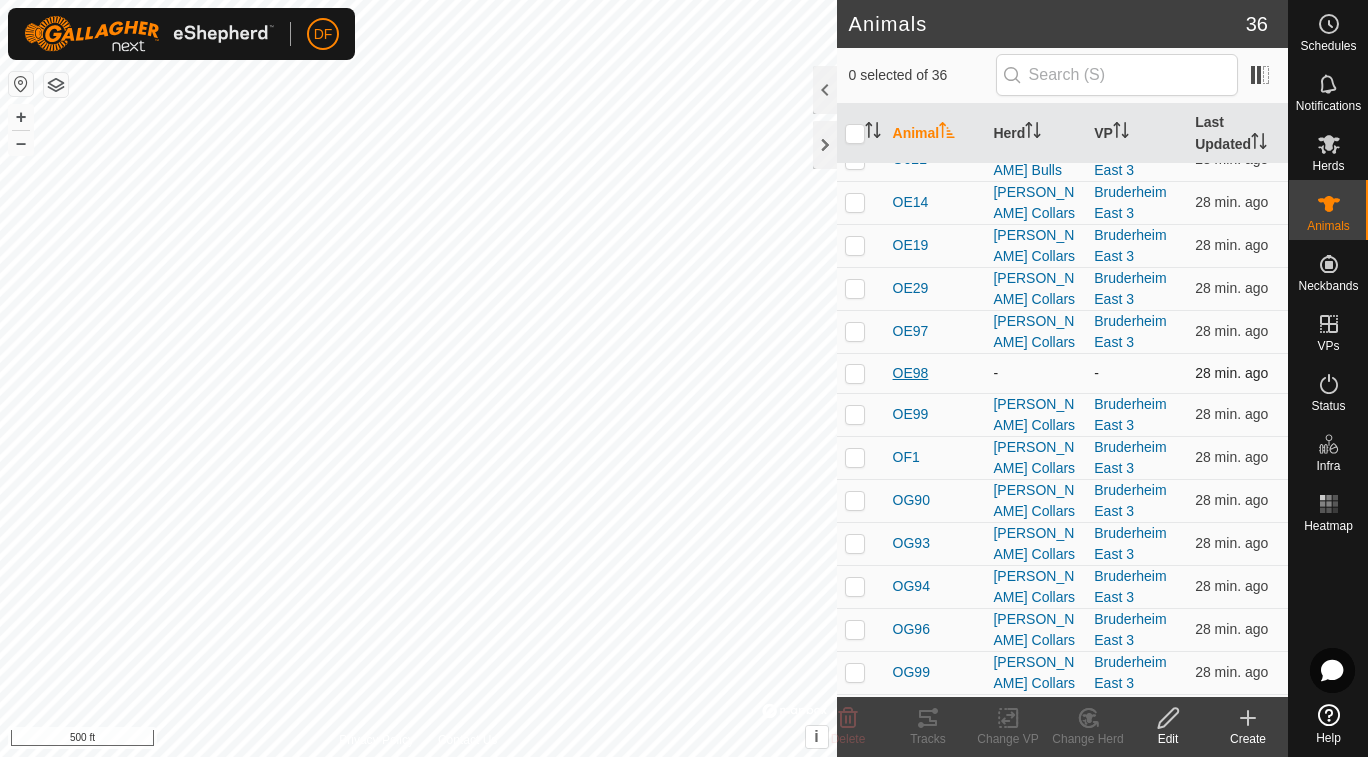 click on "OE98" at bounding box center (911, 373) 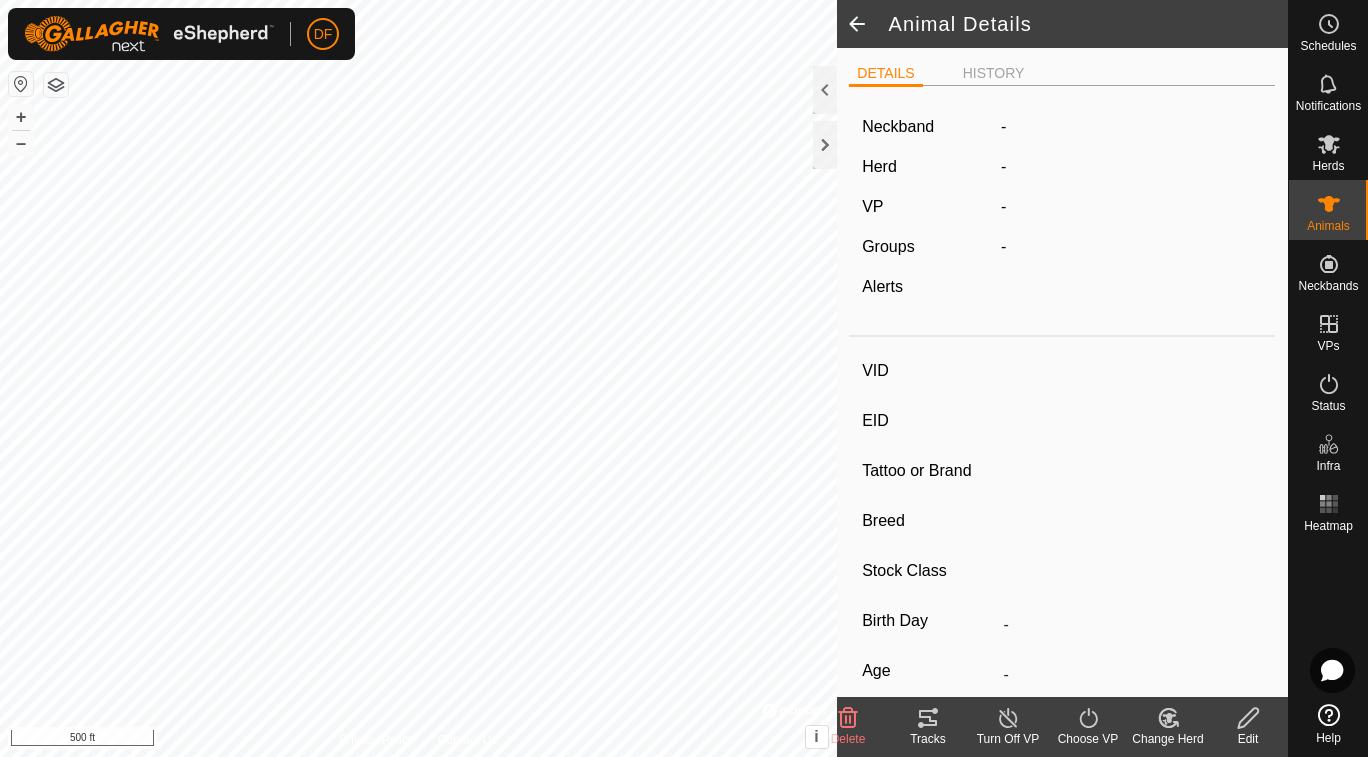 type on "OE98" 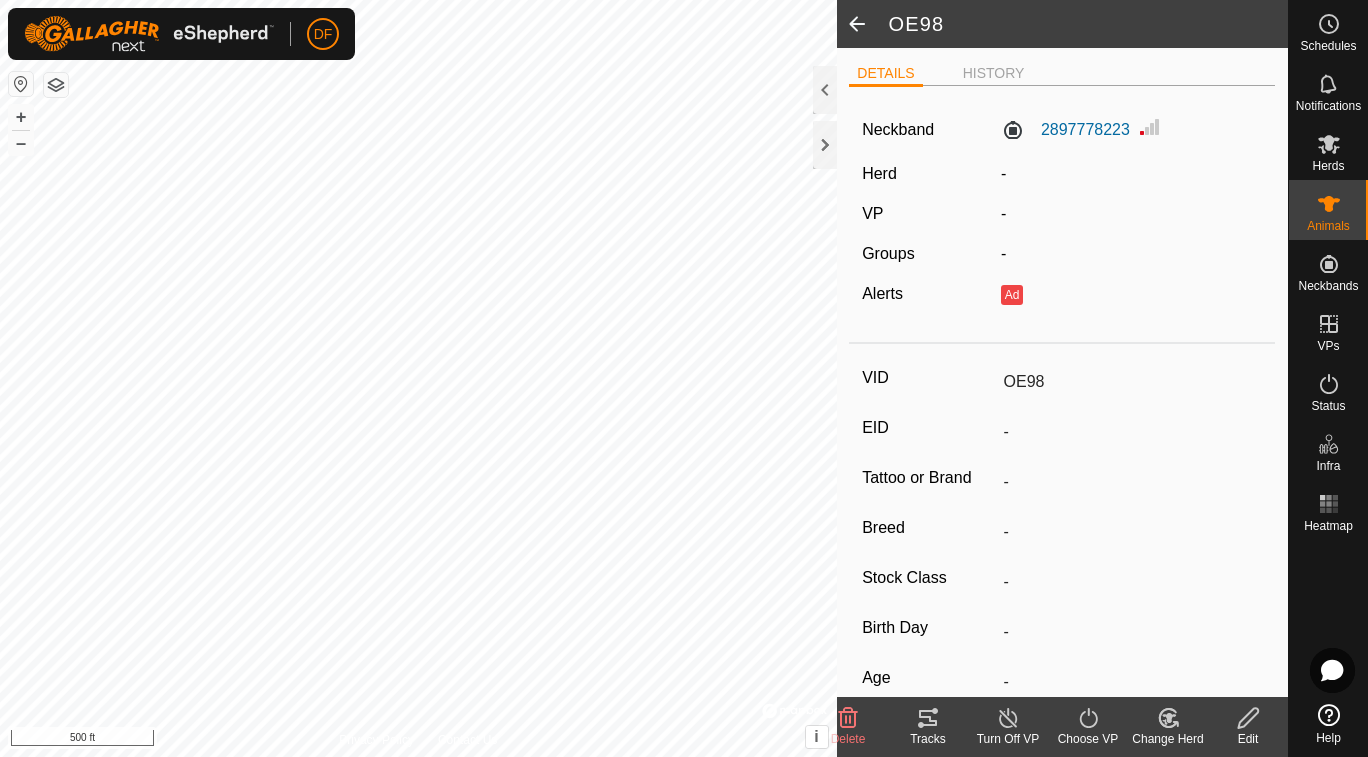 click 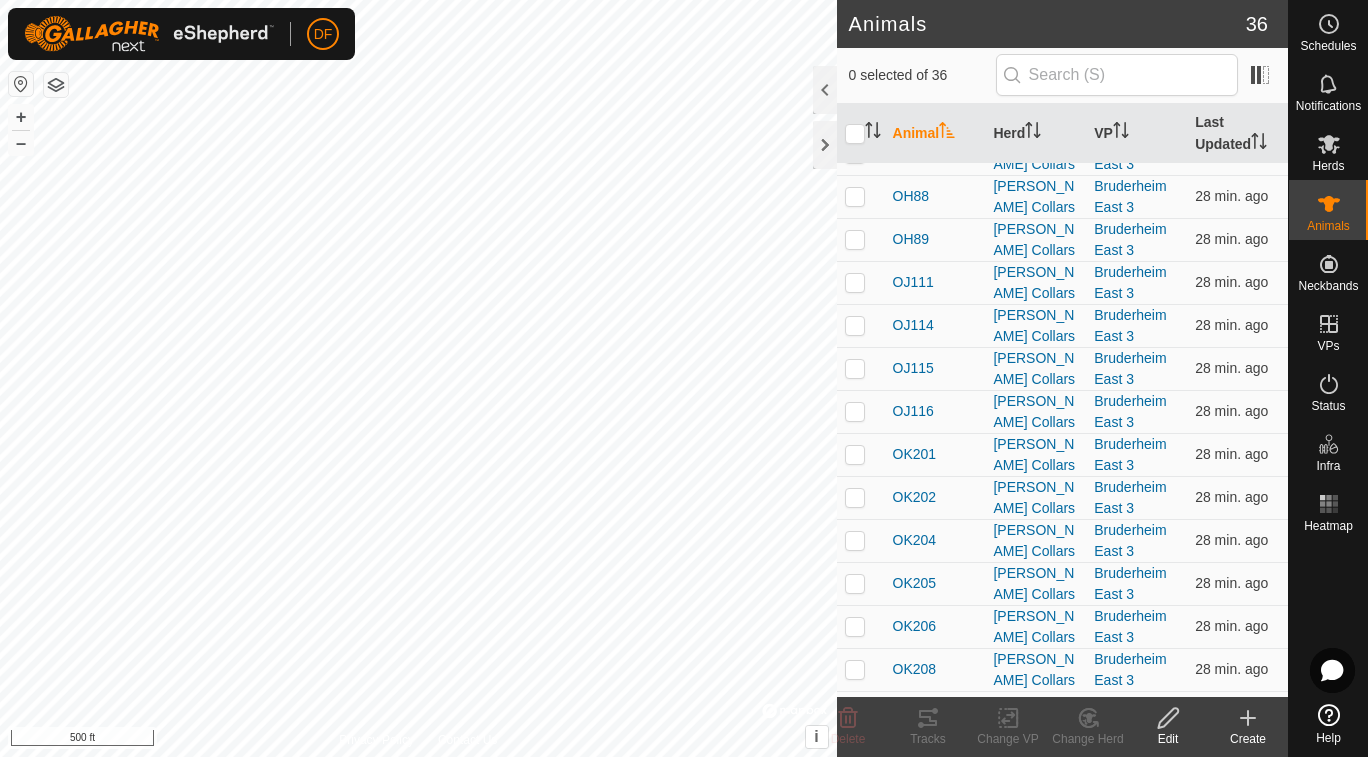 scroll, scrollTop: 999, scrollLeft: 0, axis: vertical 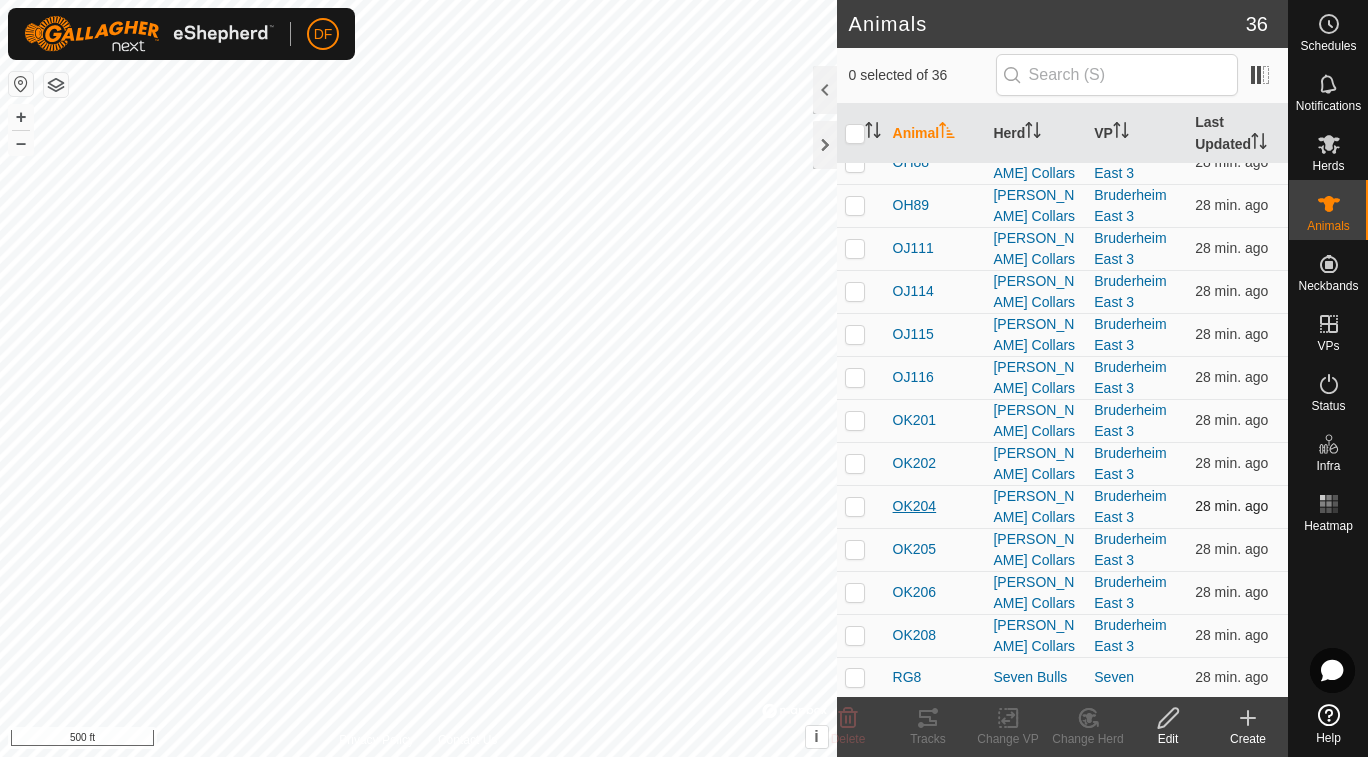 click on "OK204" at bounding box center [915, 506] 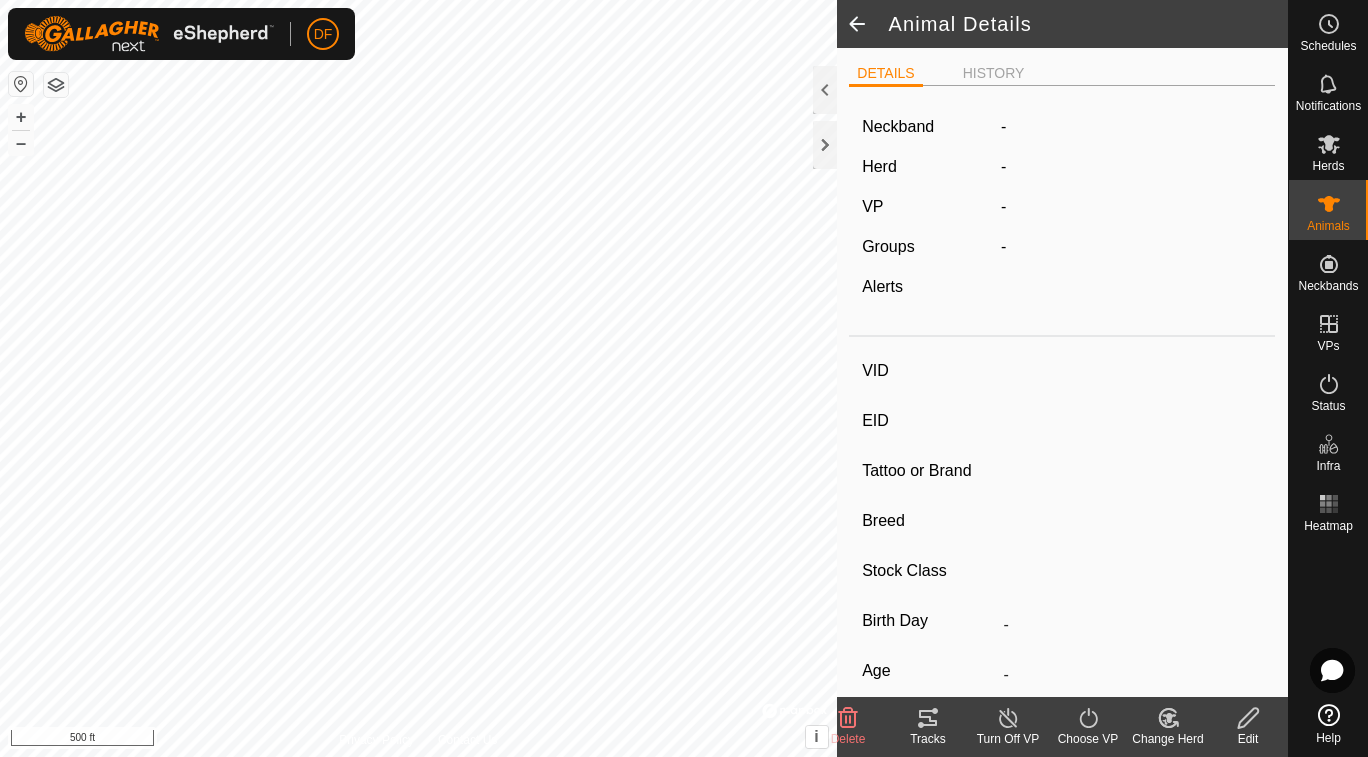 type on "OK204" 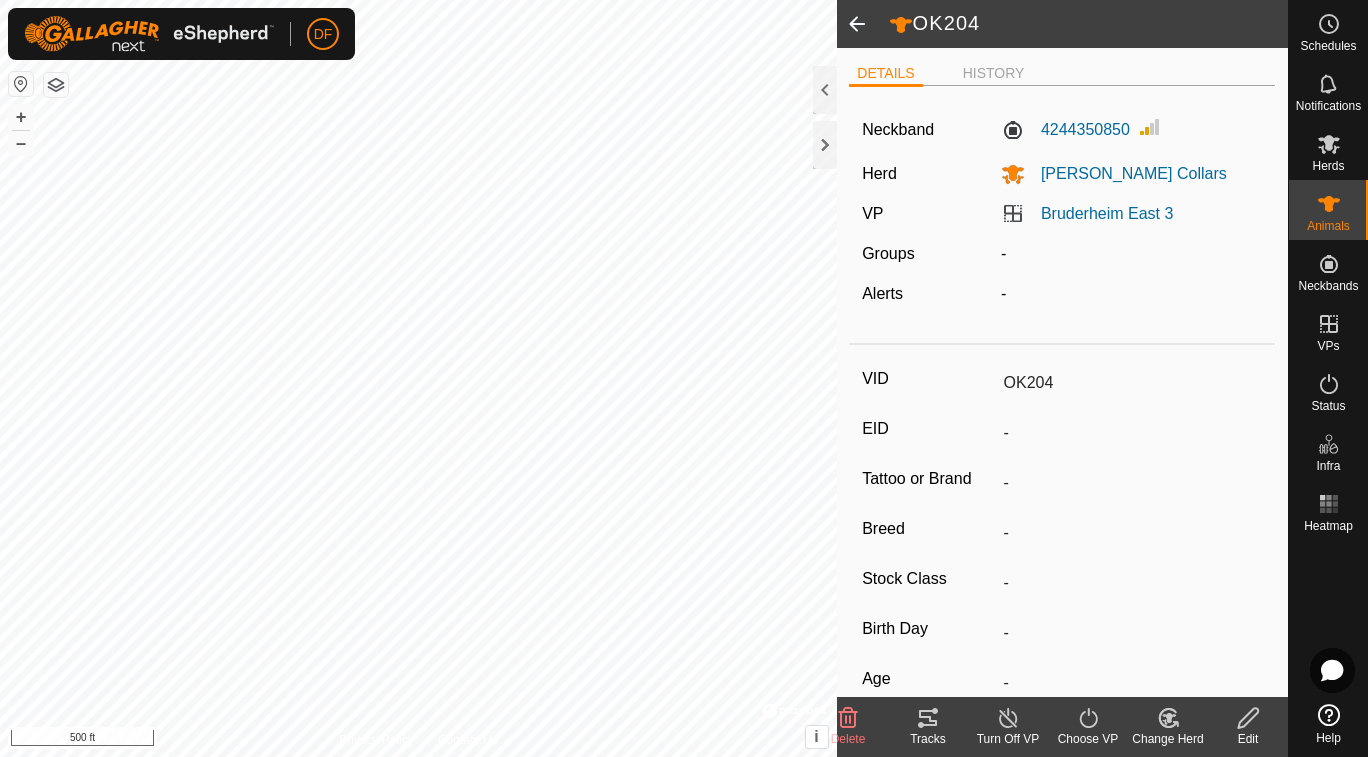 click 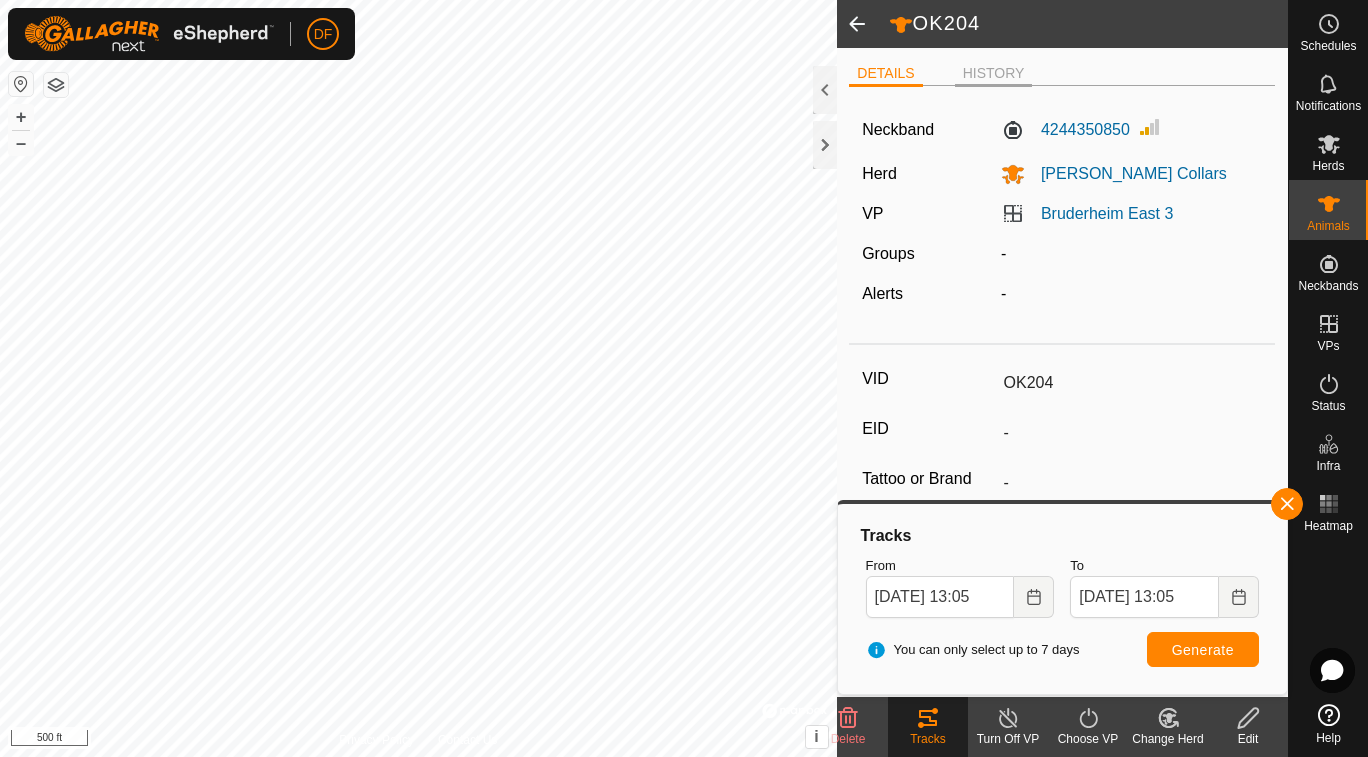 click on "HISTORY" 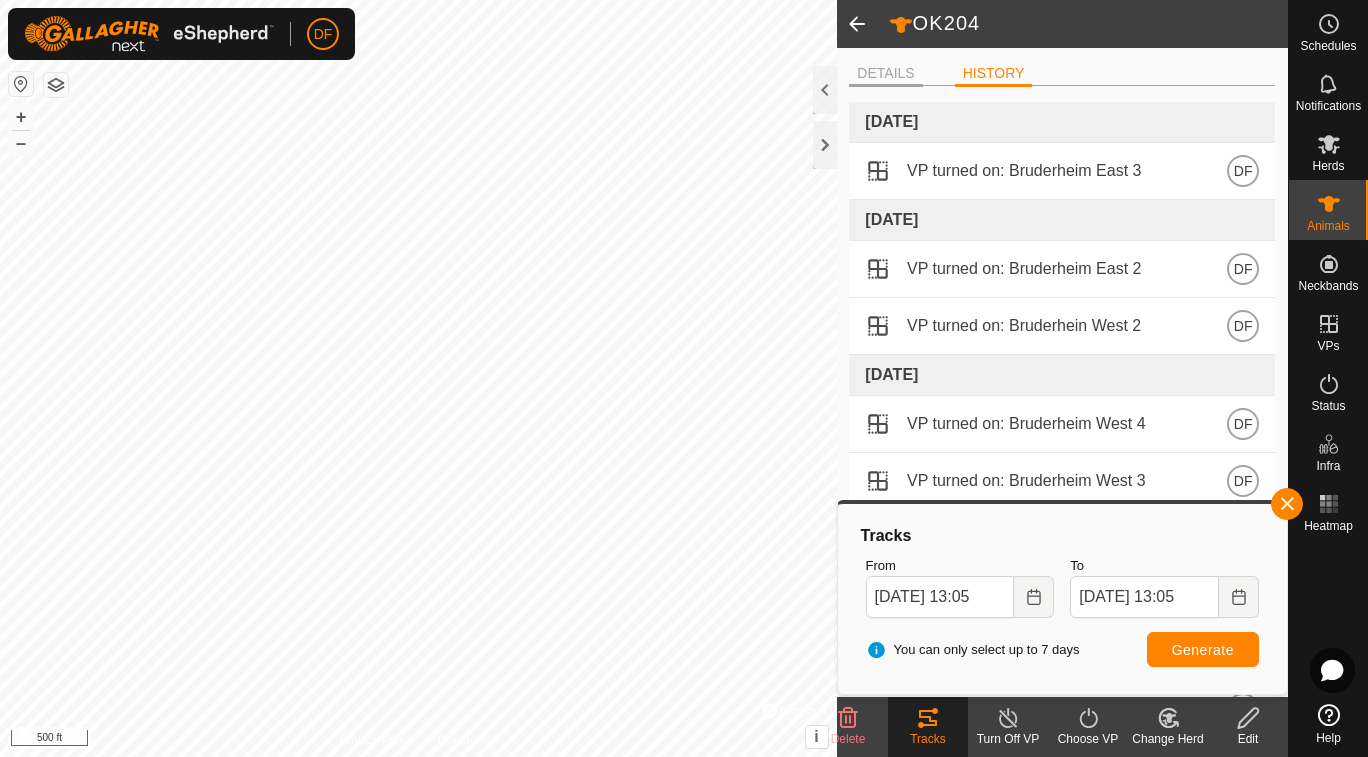 click on "DETAILS" 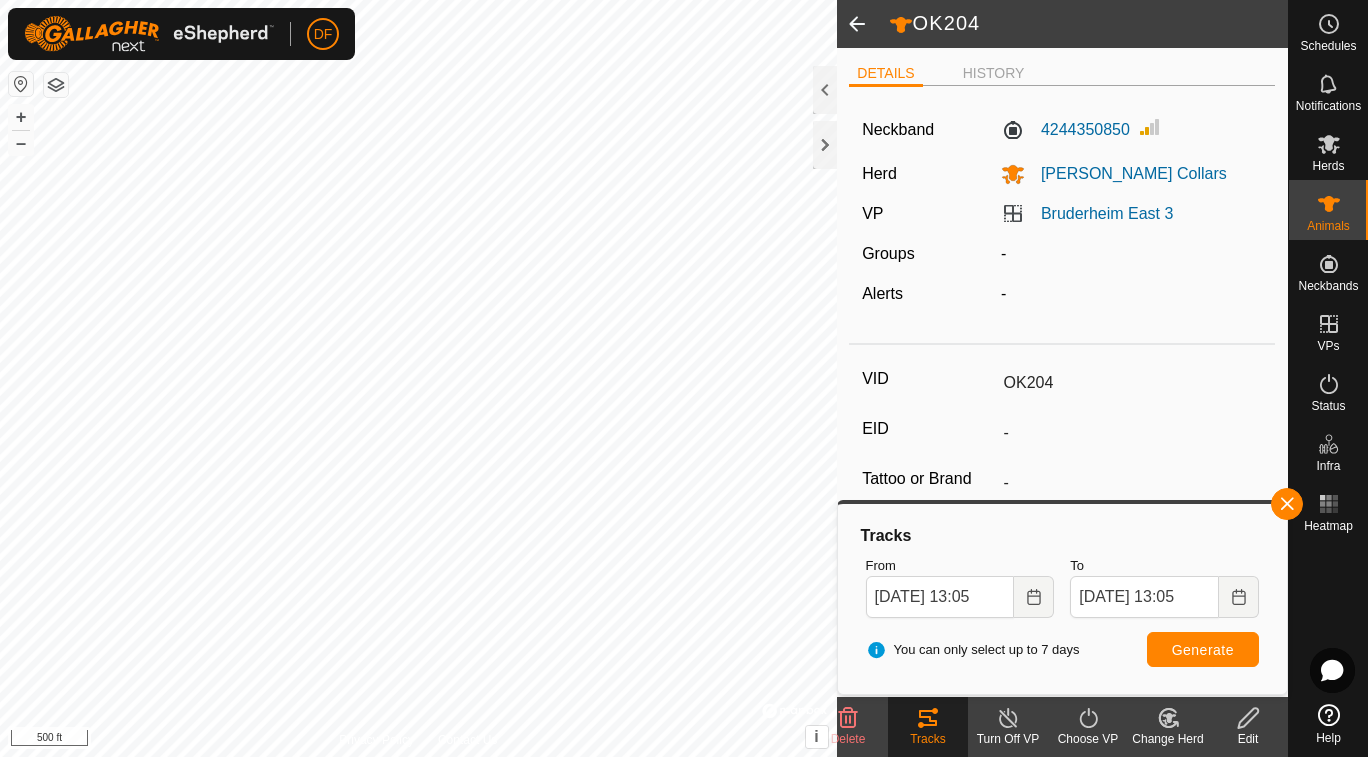 click 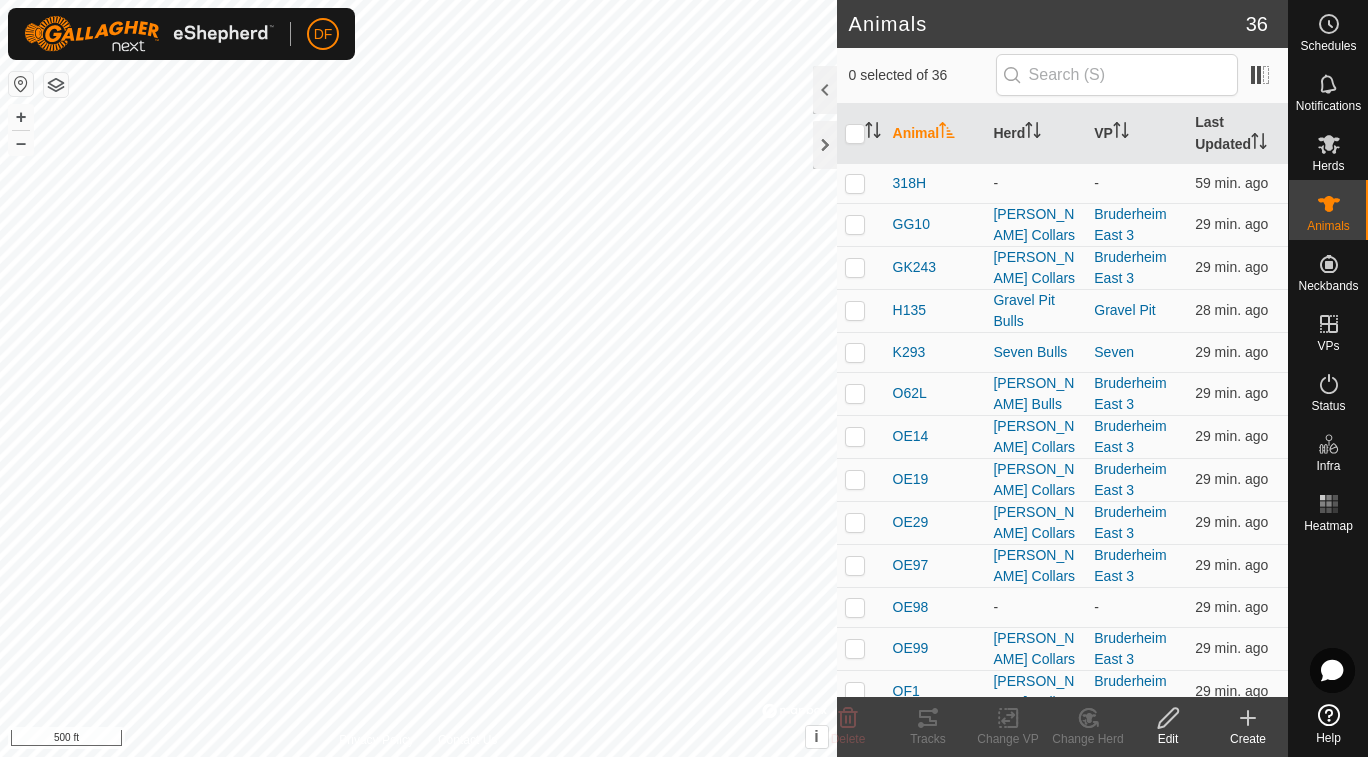 click at bounding box center [1329, 504] 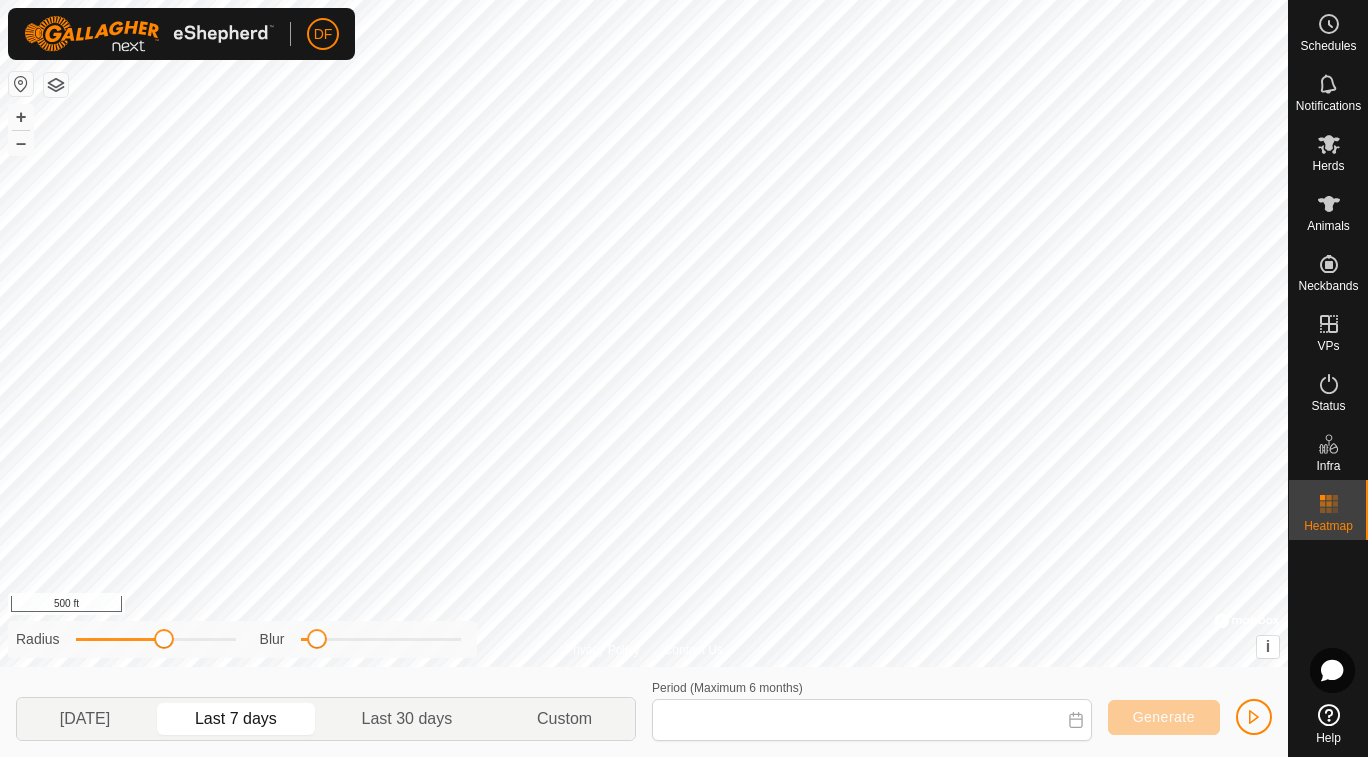 type on "[DATE] - [DATE]" 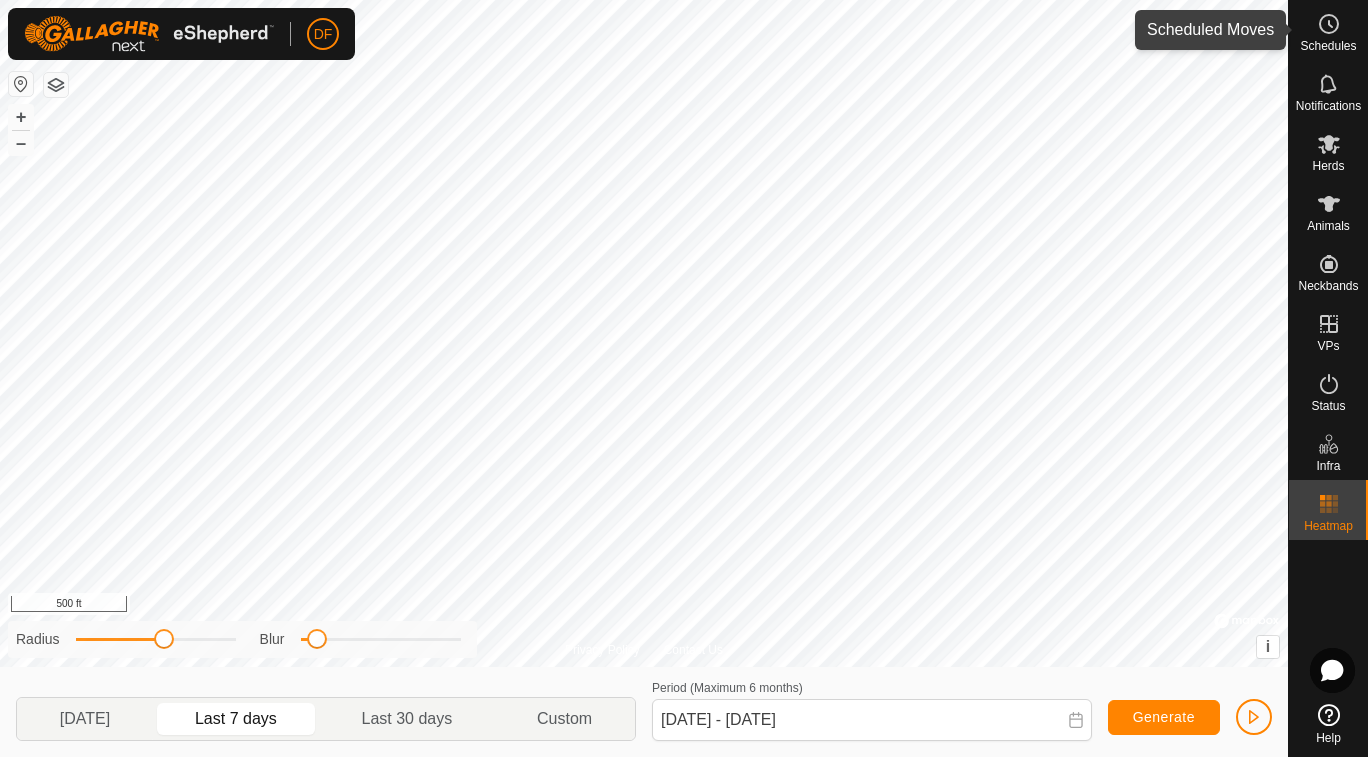 click at bounding box center [1329, 24] 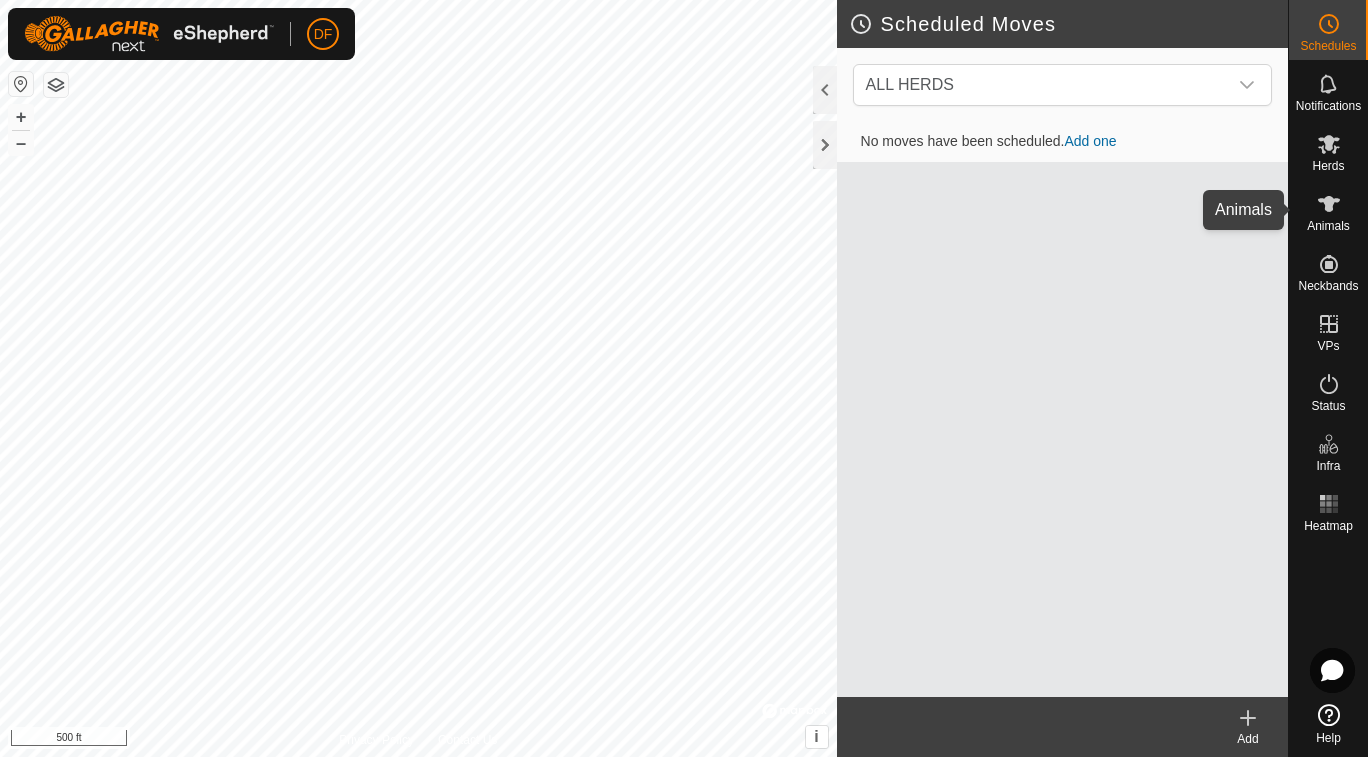 click on "Animals" at bounding box center [1328, 210] 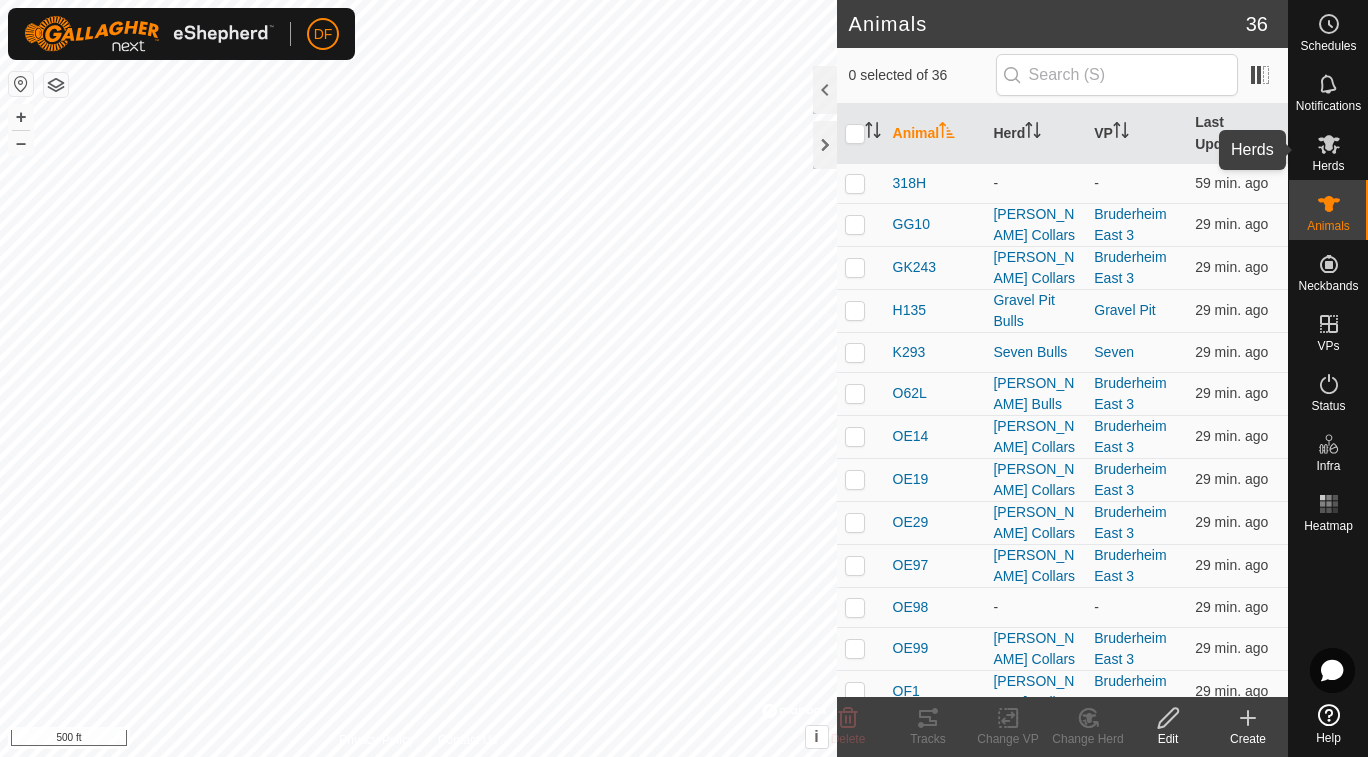 click 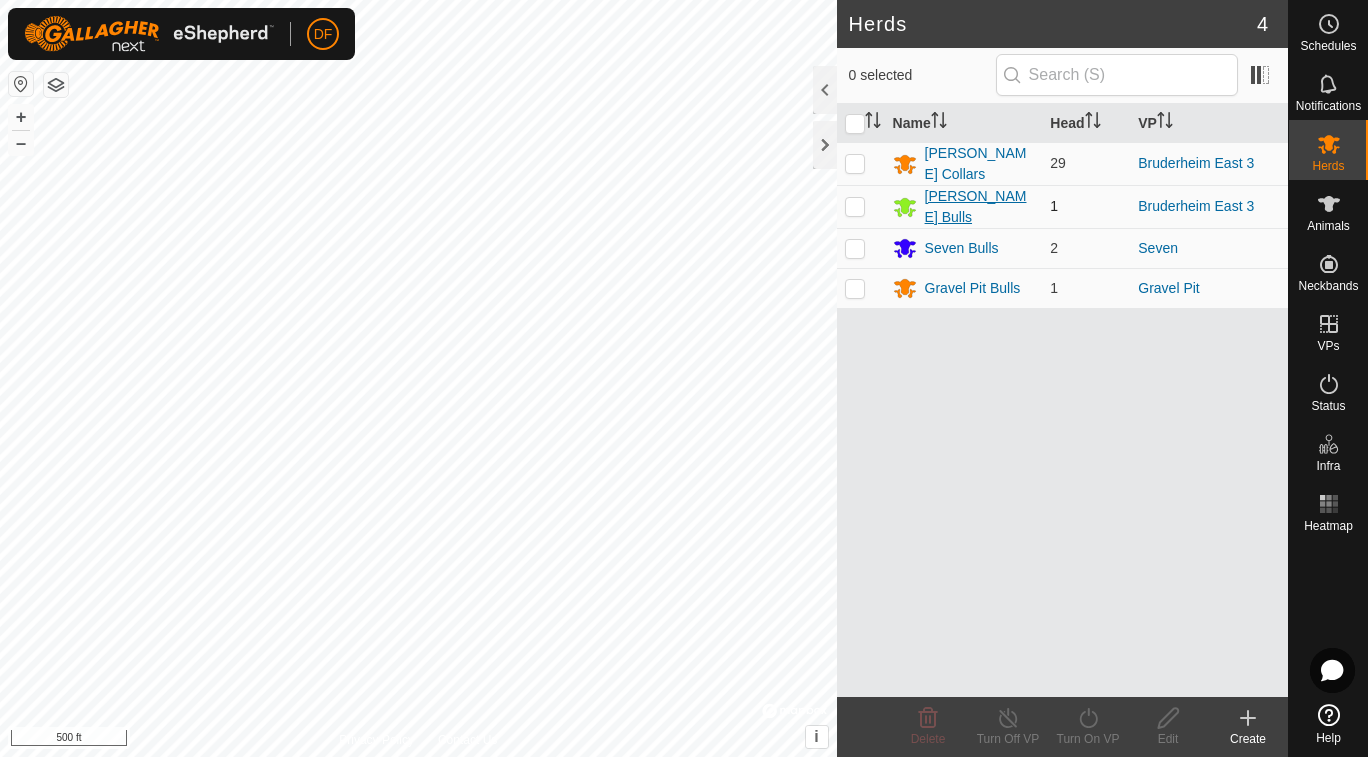 click on "[PERSON_NAME] Bulls" at bounding box center [980, 207] 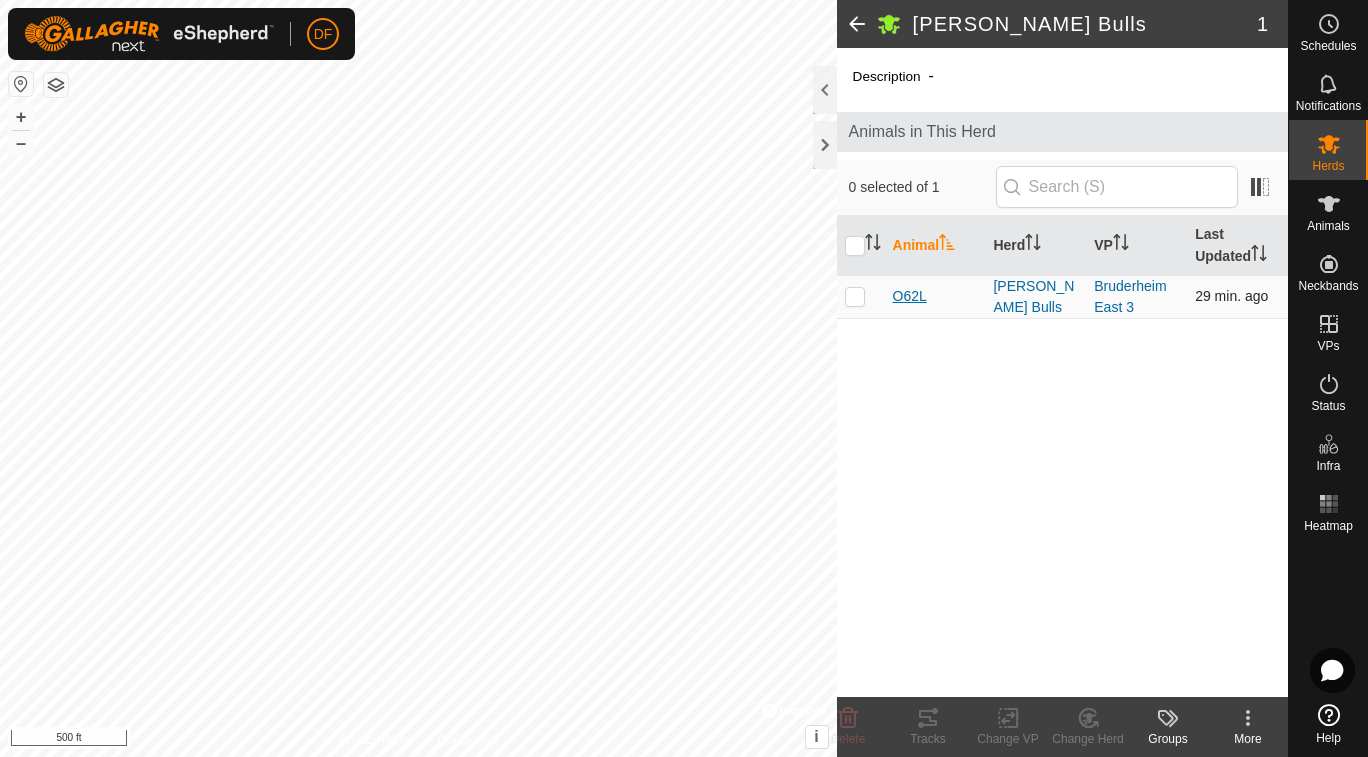 click on "O62L" at bounding box center (910, 296) 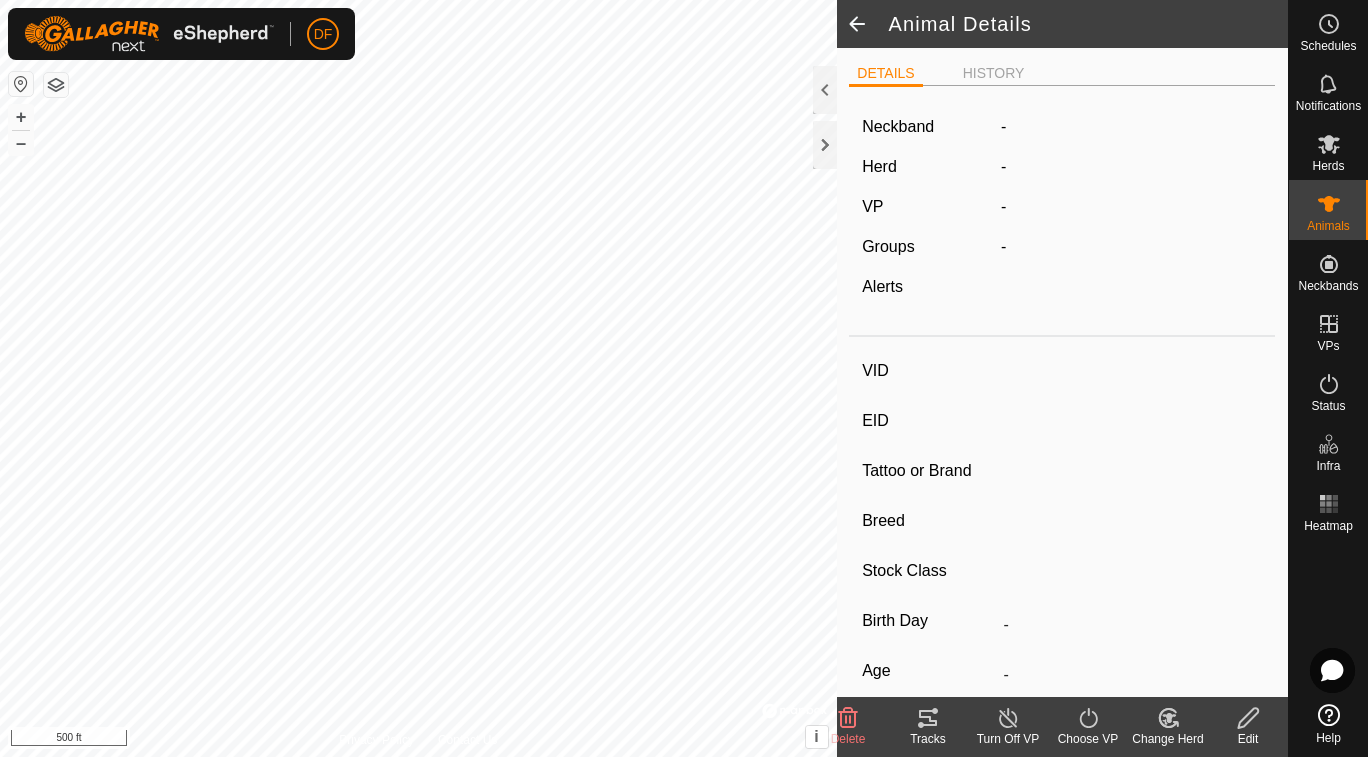type on "O62L" 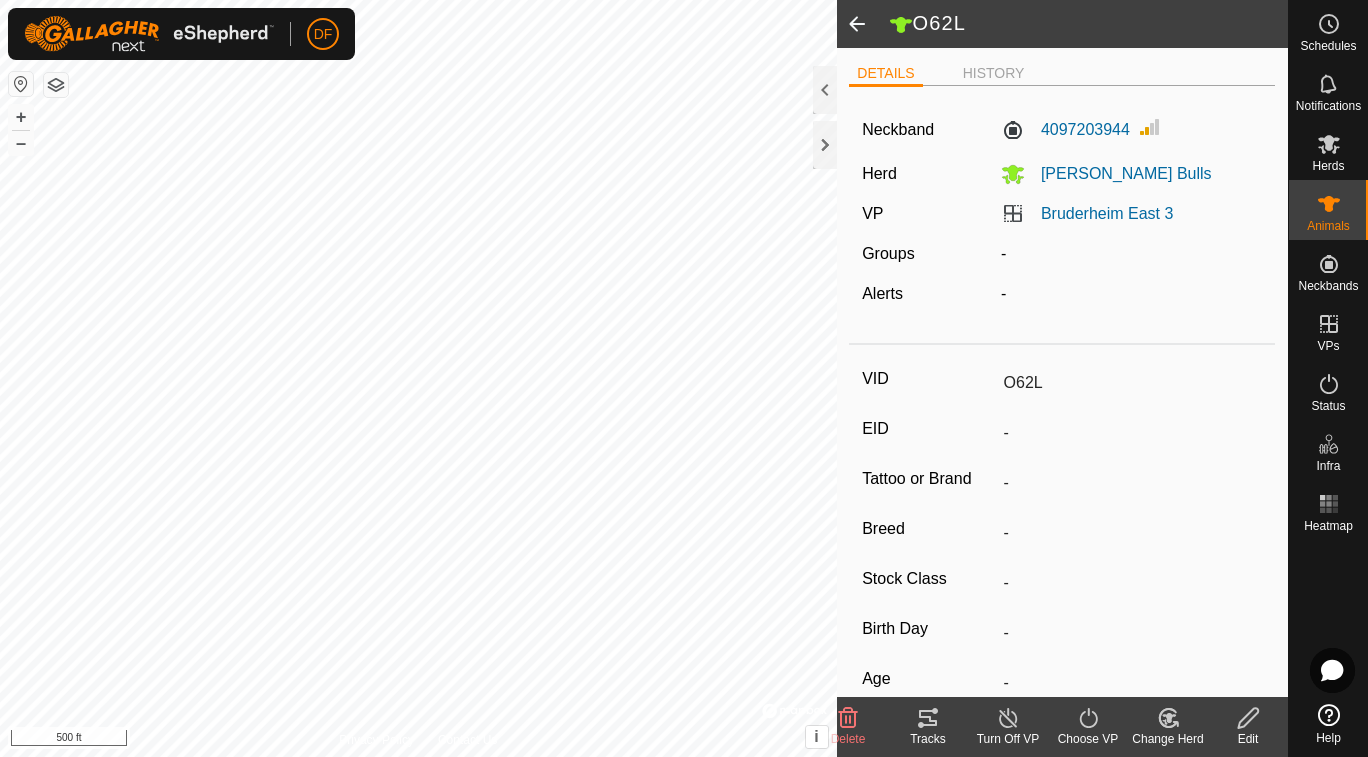 click 